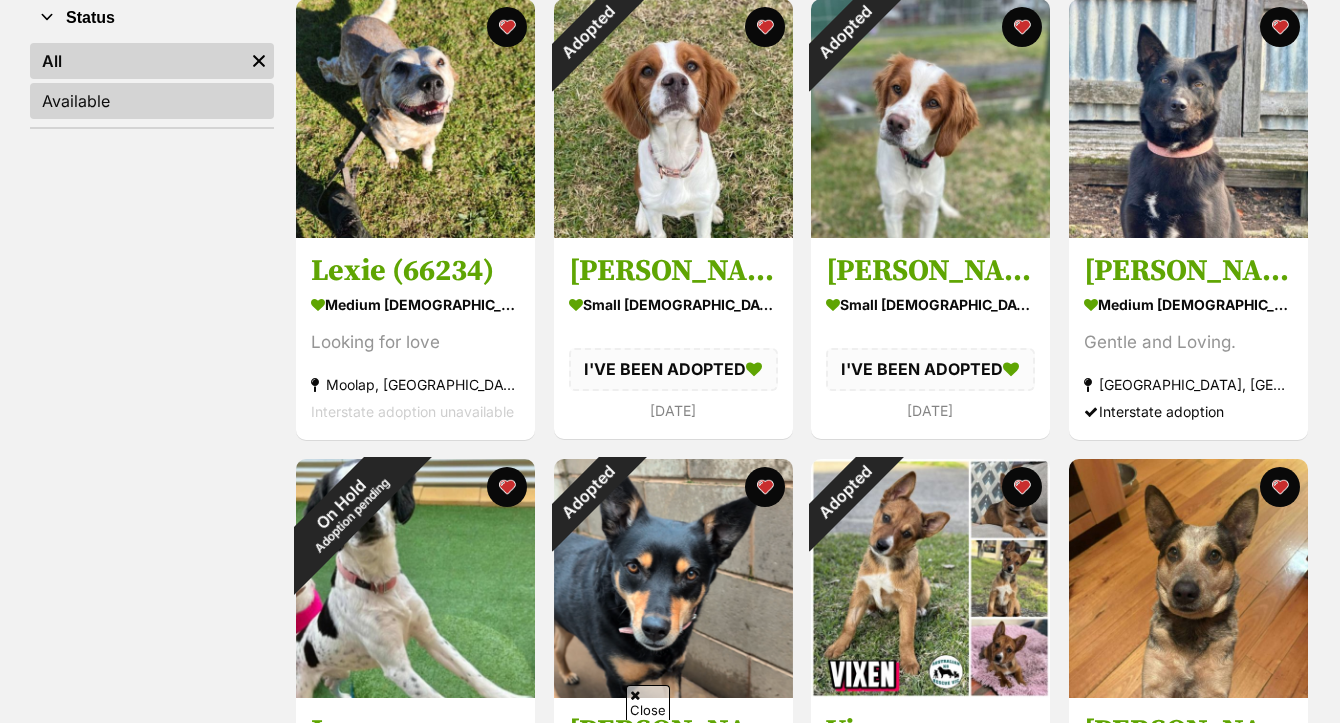 scroll, scrollTop: 410, scrollLeft: 0, axis: vertical 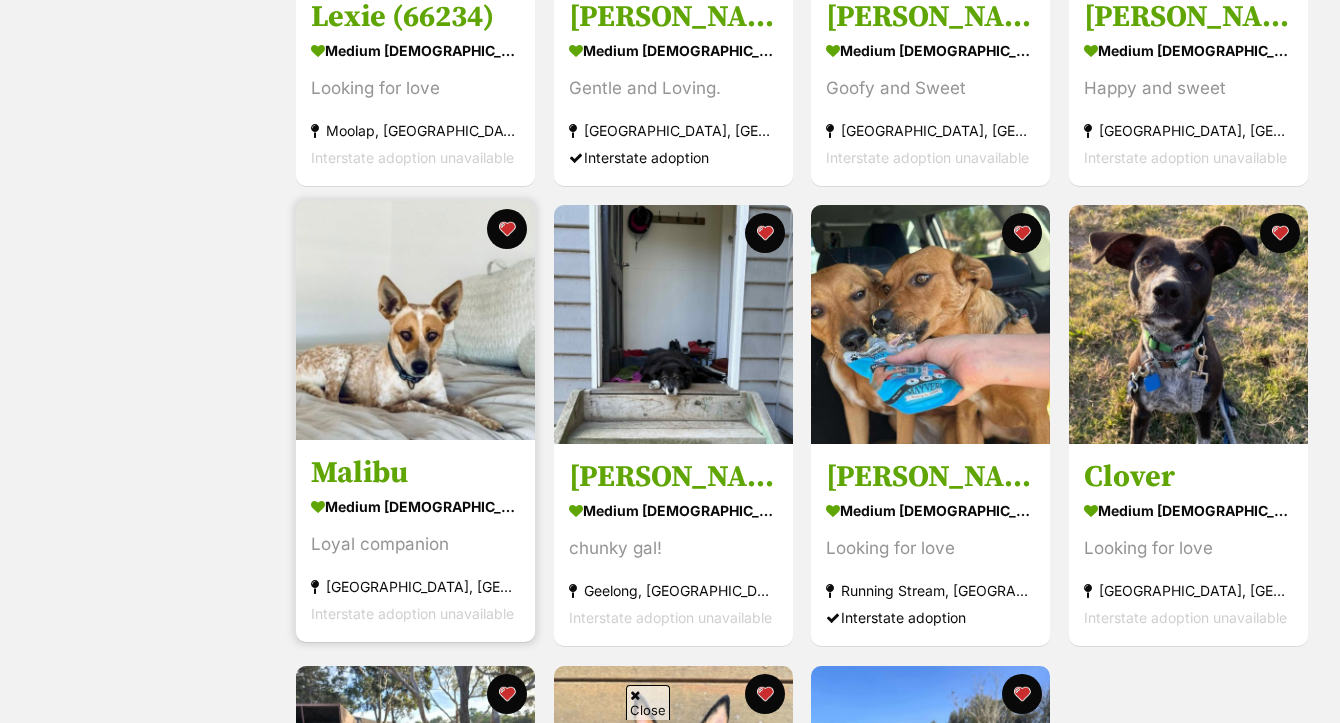 click at bounding box center [415, 320] 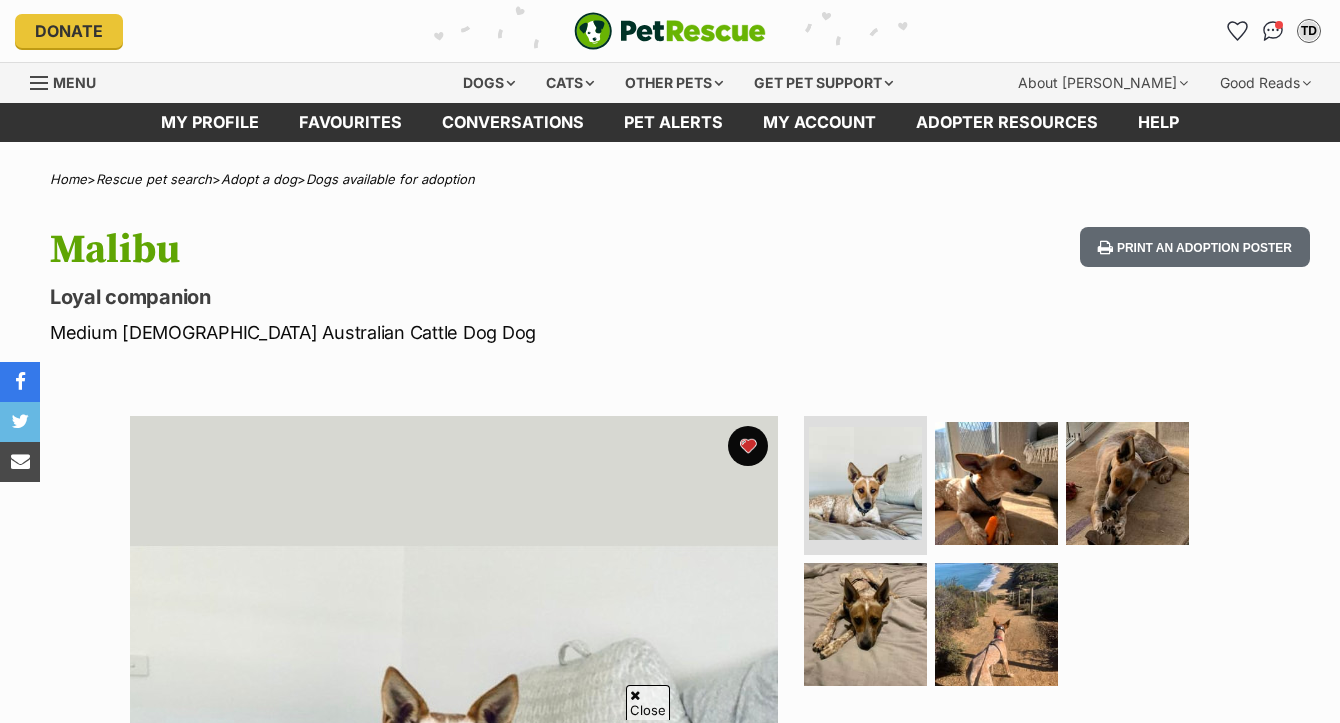 scroll, scrollTop: 862, scrollLeft: 0, axis: vertical 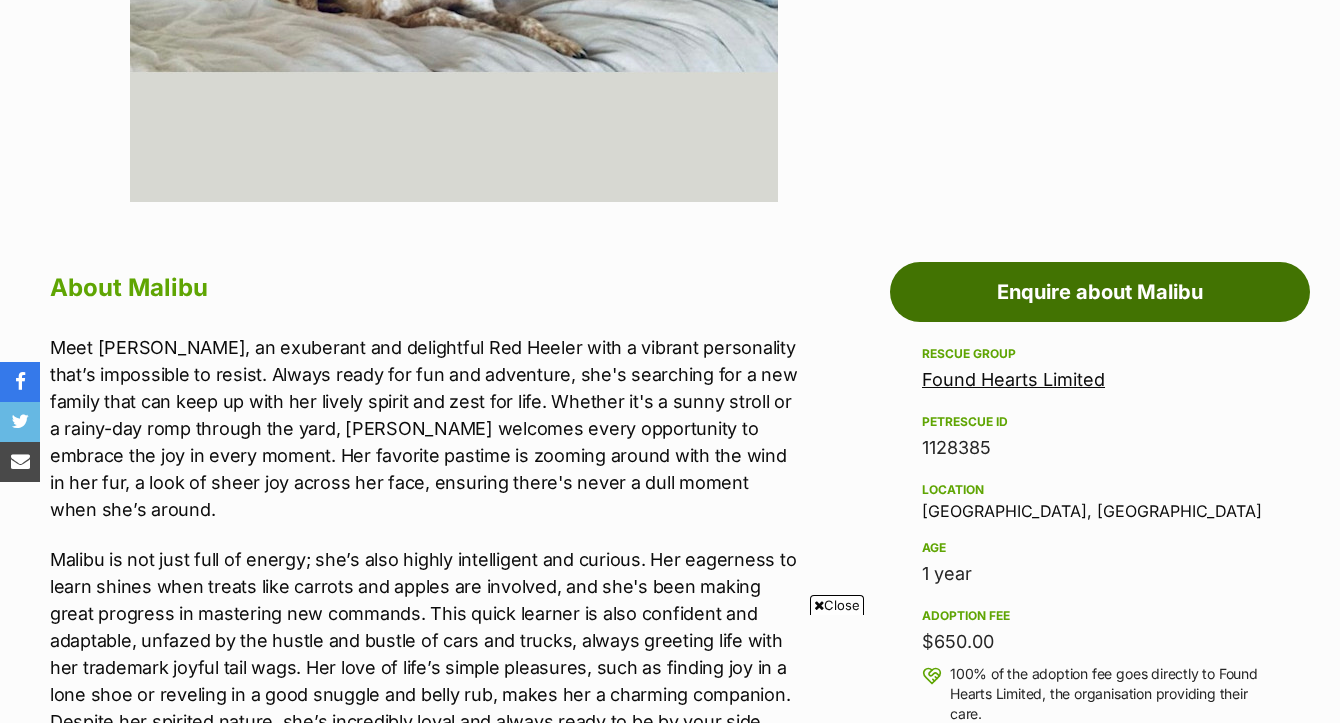 click on "Enquire about Malibu" at bounding box center (1100, 292) 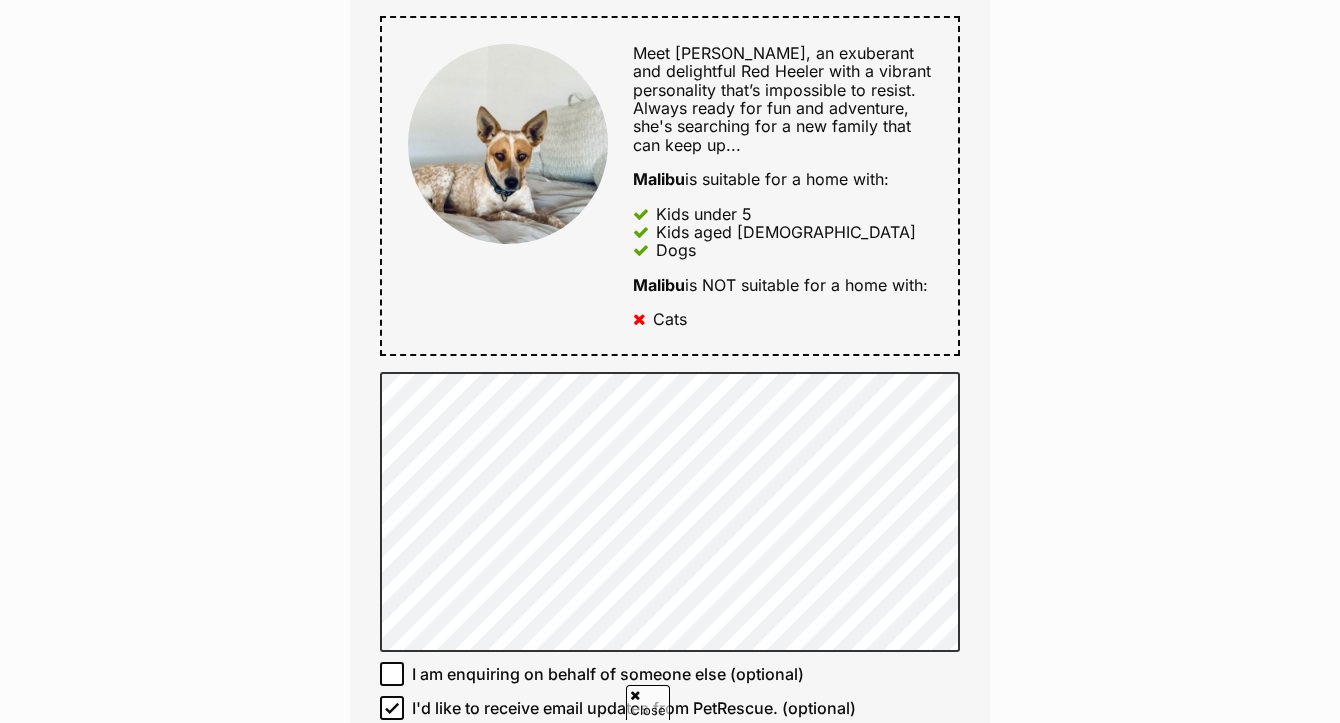 scroll, scrollTop: 996, scrollLeft: 0, axis: vertical 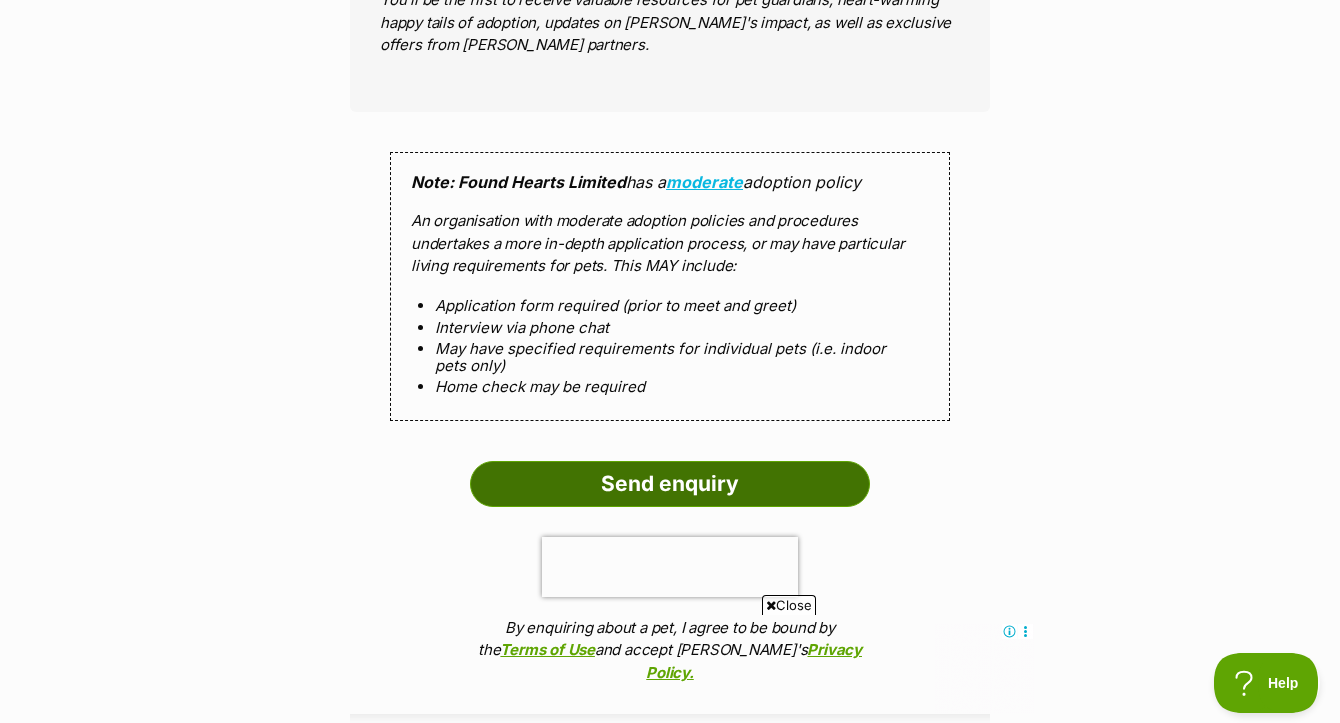 click on "Send enquiry" at bounding box center (670, 484) 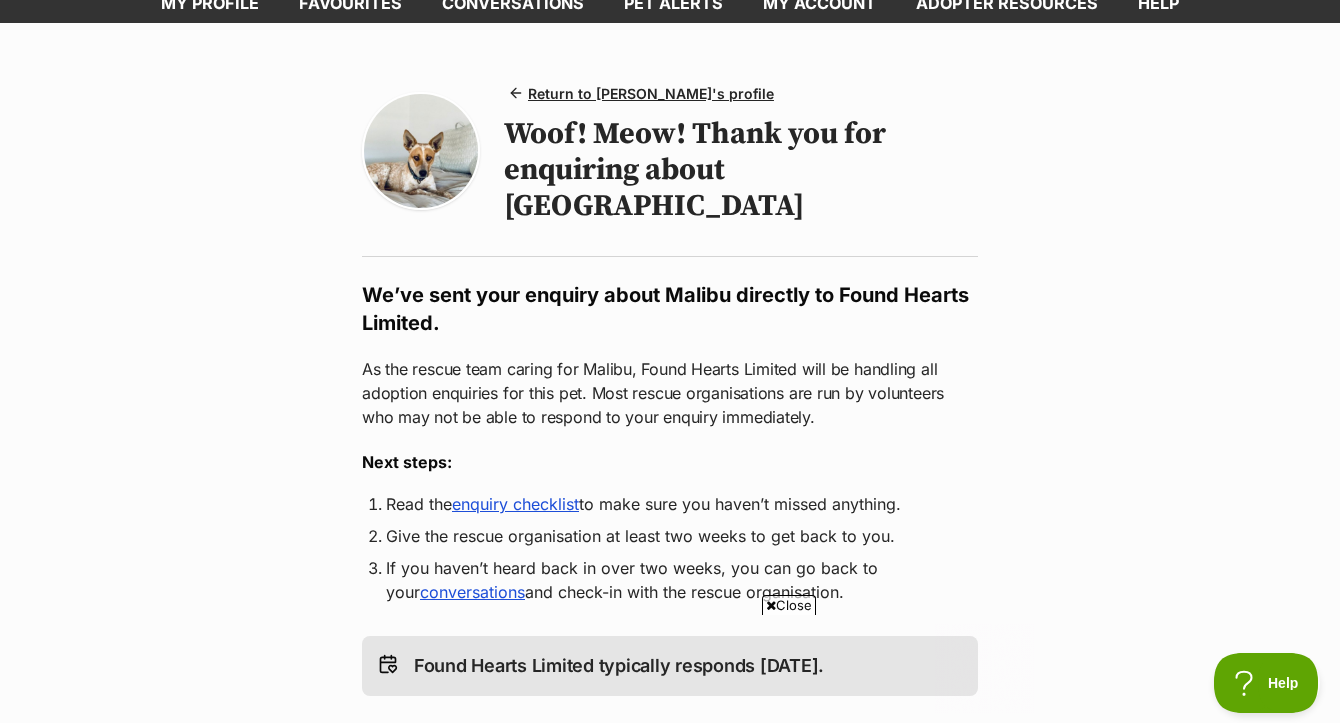 scroll, scrollTop: 0, scrollLeft: 0, axis: both 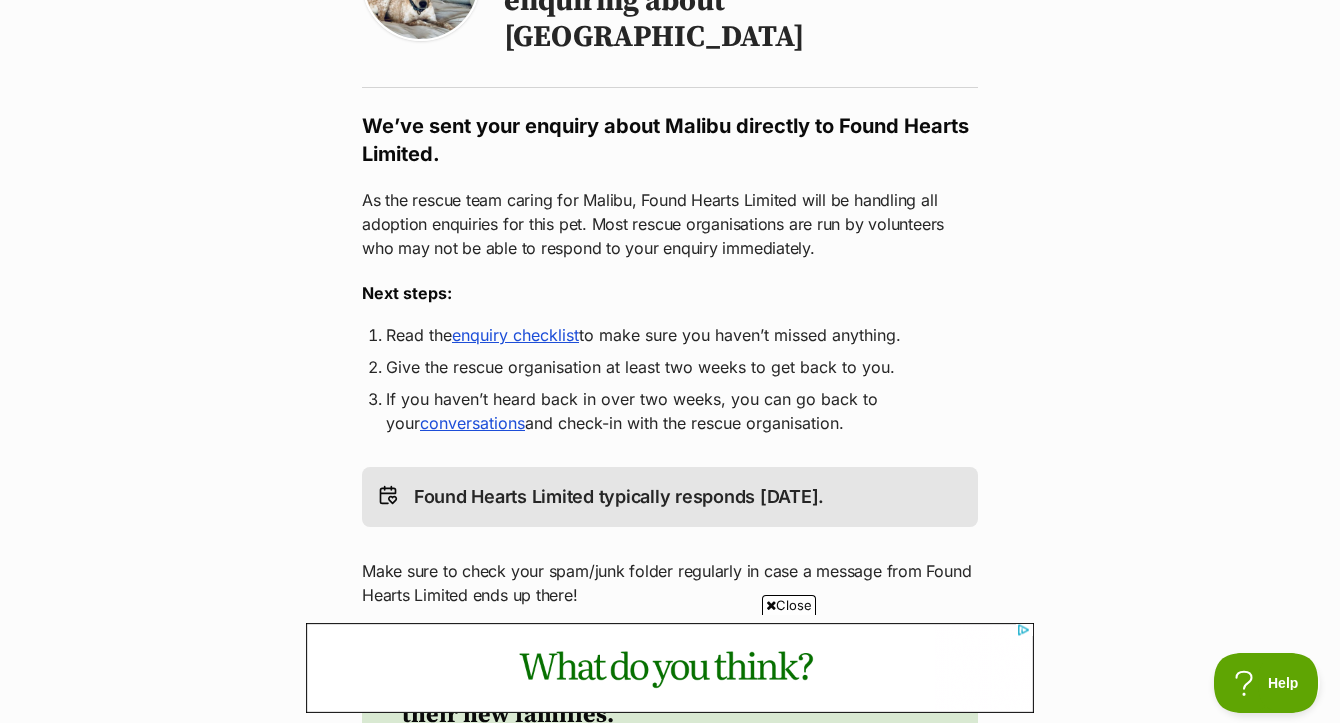 click on "Close" at bounding box center [789, 605] 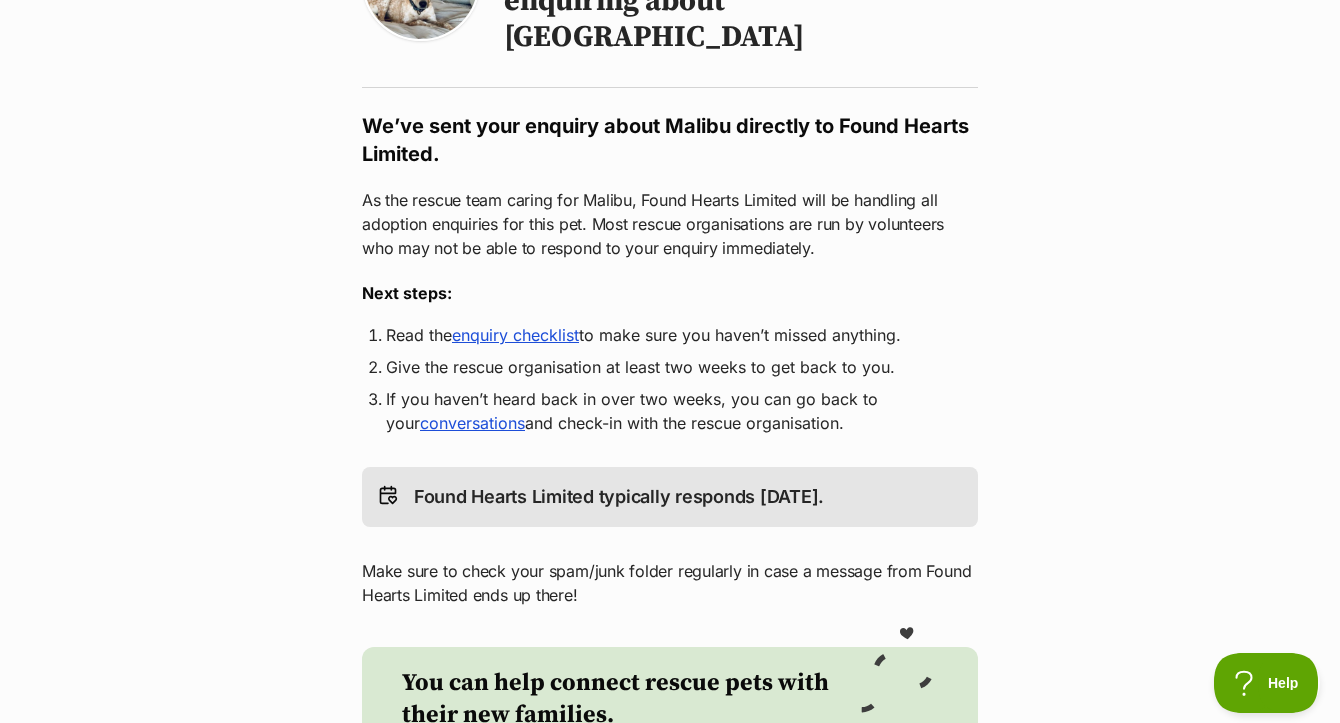 scroll, scrollTop: 0, scrollLeft: 0, axis: both 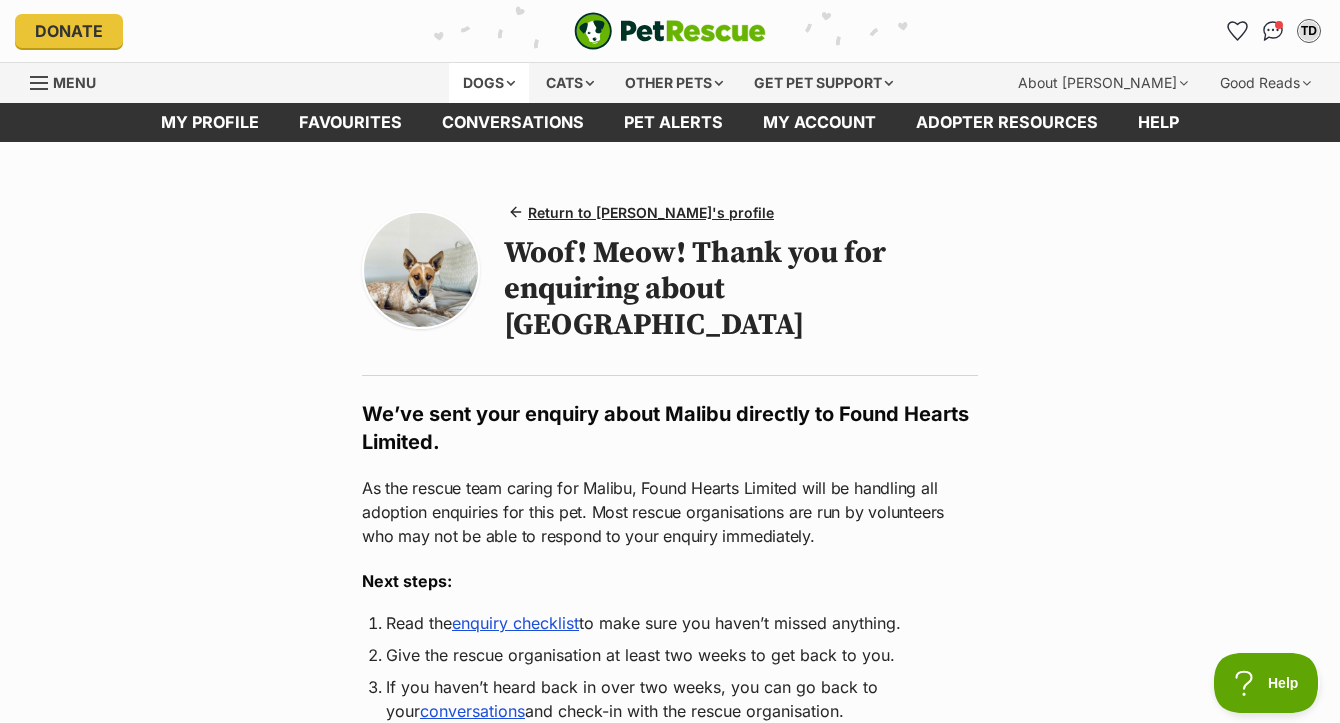 click on "Dogs" at bounding box center (489, 83) 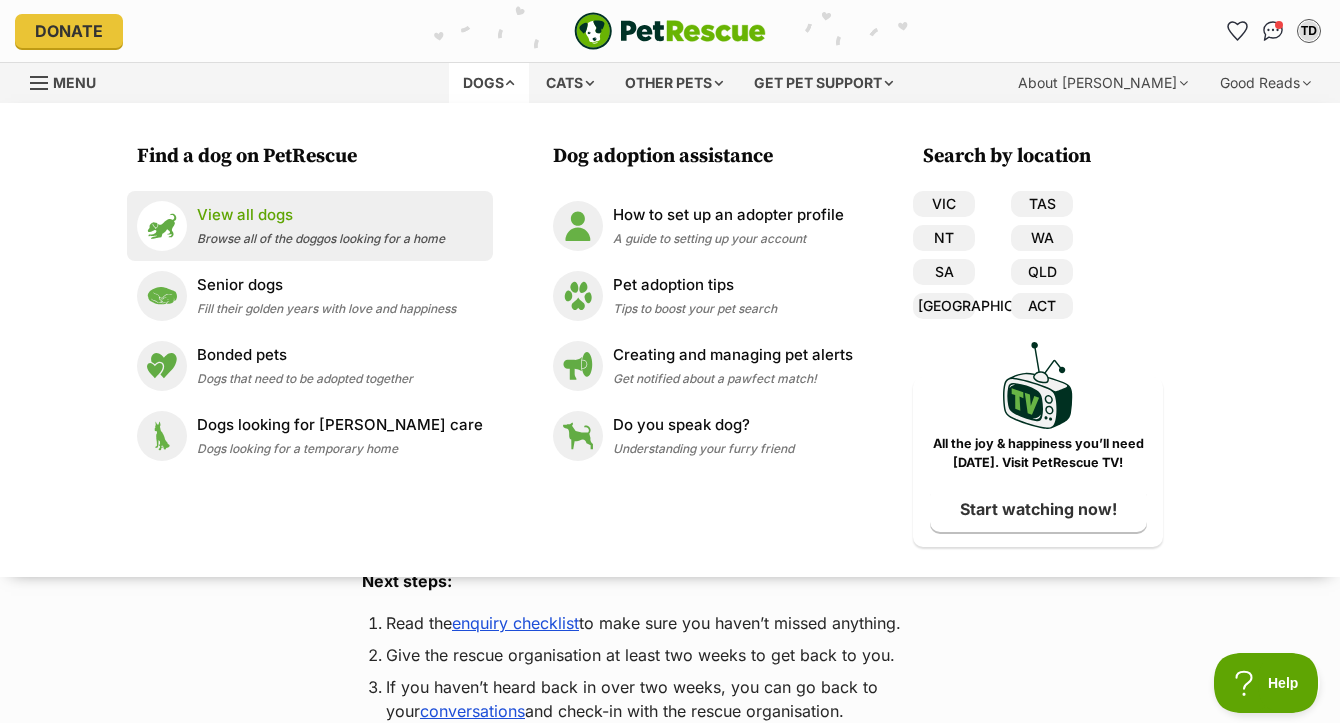 click on "View all dogs" at bounding box center (321, 215) 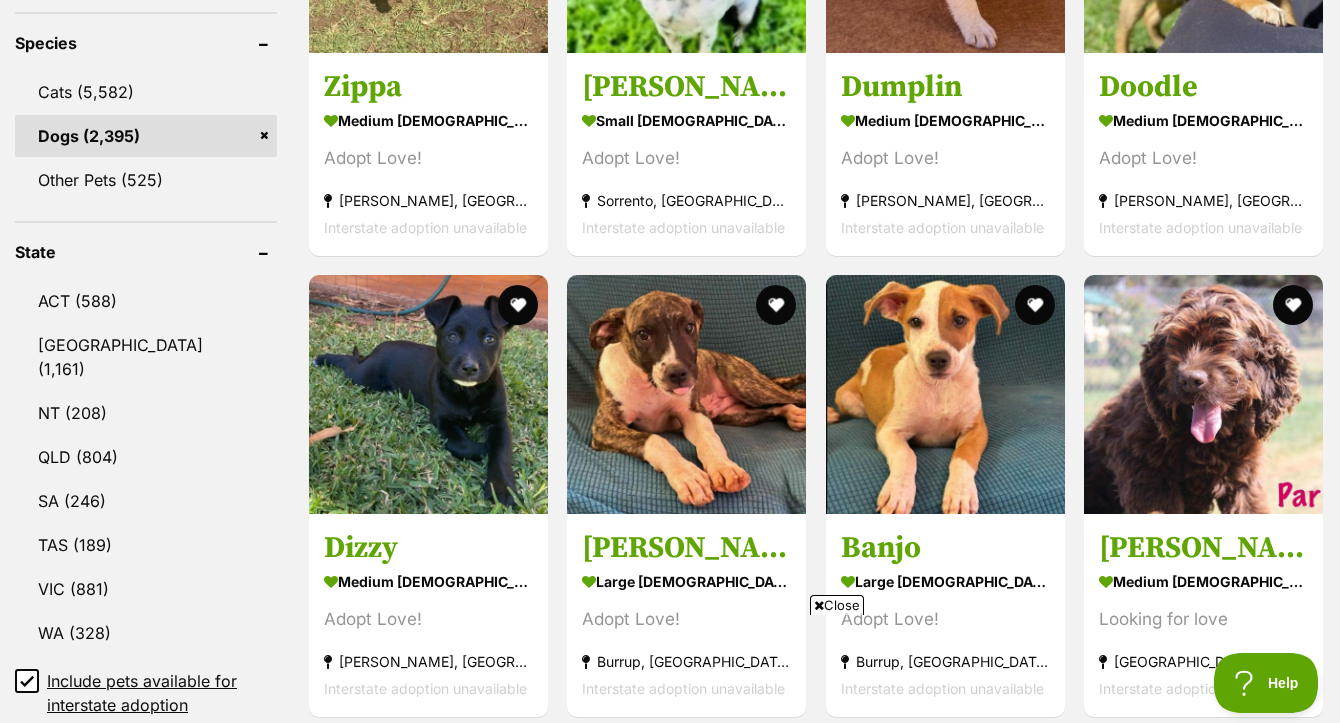 scroll, scrollTop: 1215, scrollLeft: 0, axis: vertical 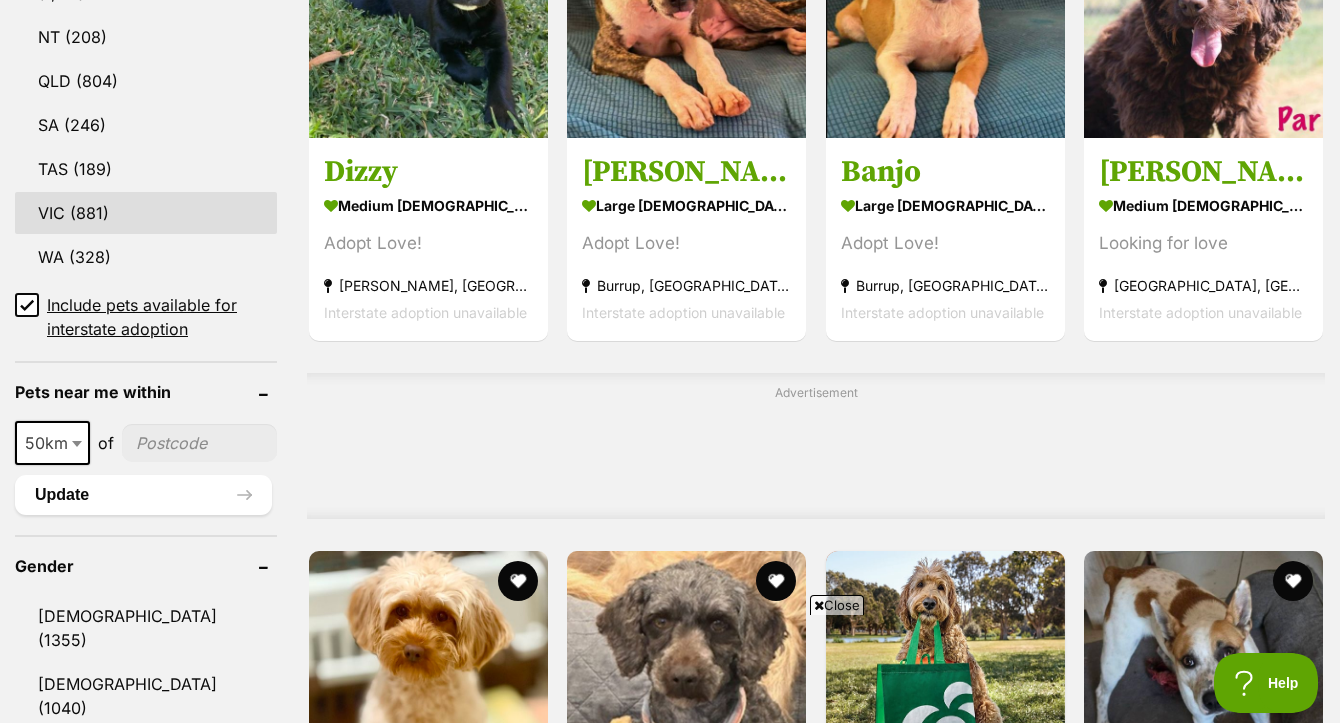 click on "VIC (881)" at bounding box center (146, 213) 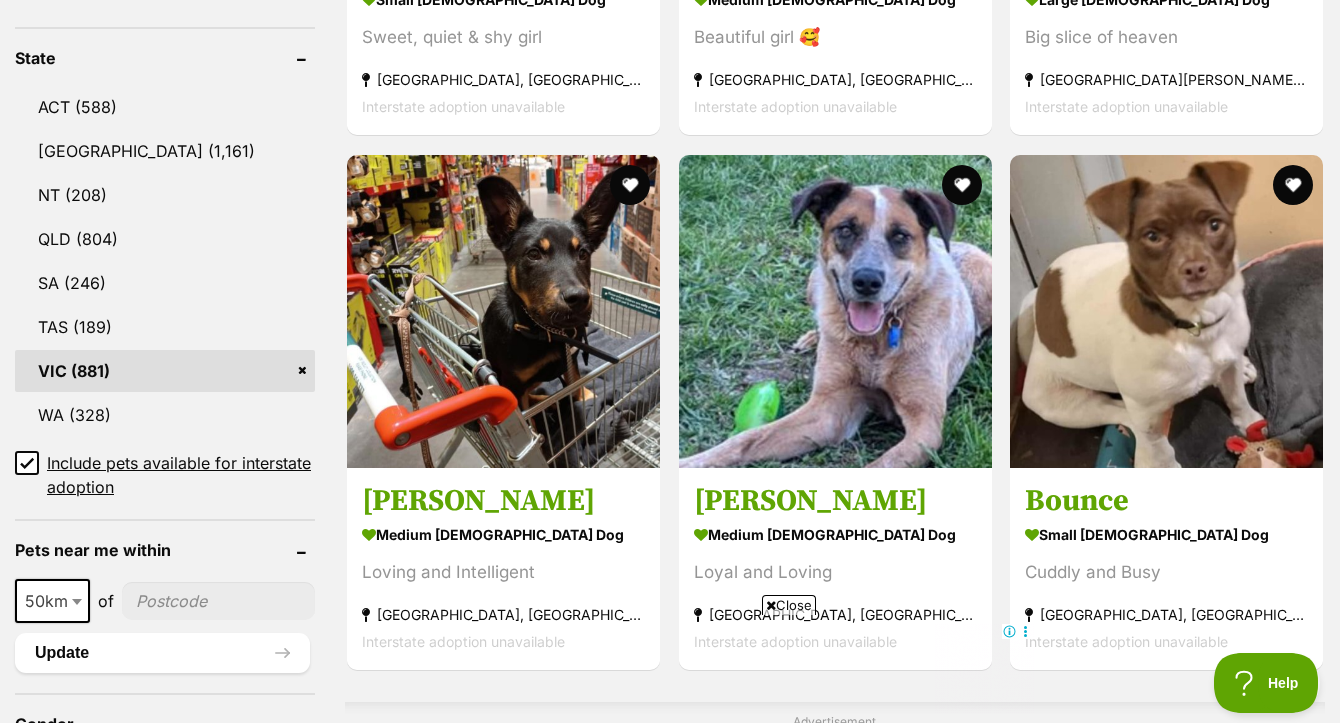 scroll, scrollTop: 1035, scrollLeft: 0, axis: vertical 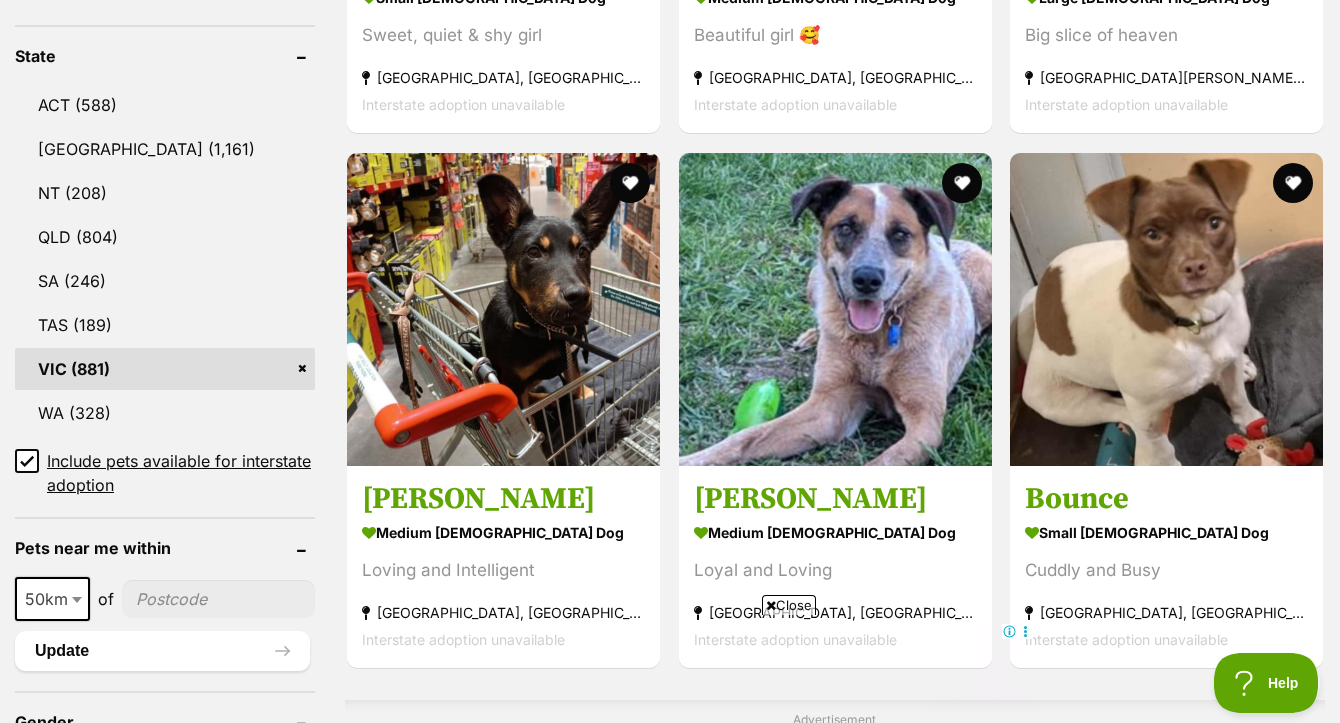 click on "Close" at bounding box center [789, 605] 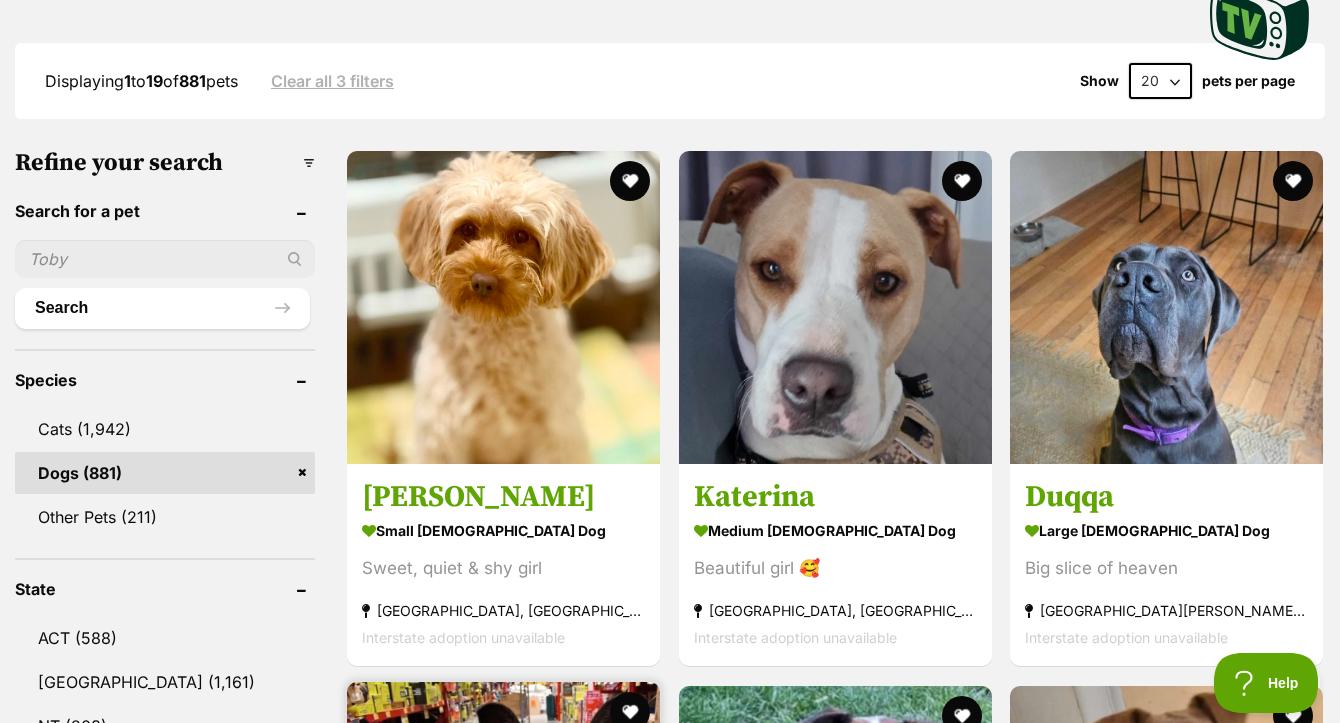 scroll, scrollTop: 227, scrollLeft: 0, axis: vertical 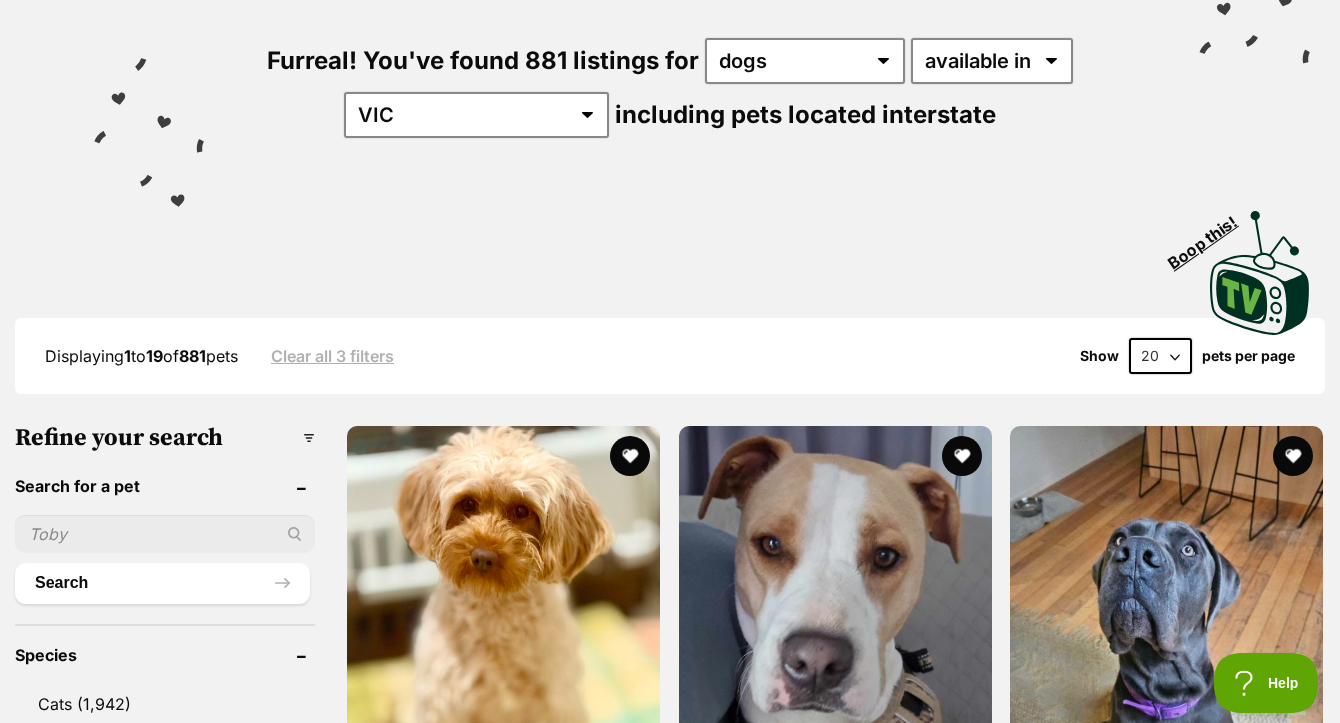 click at bounding box center (165, 534) 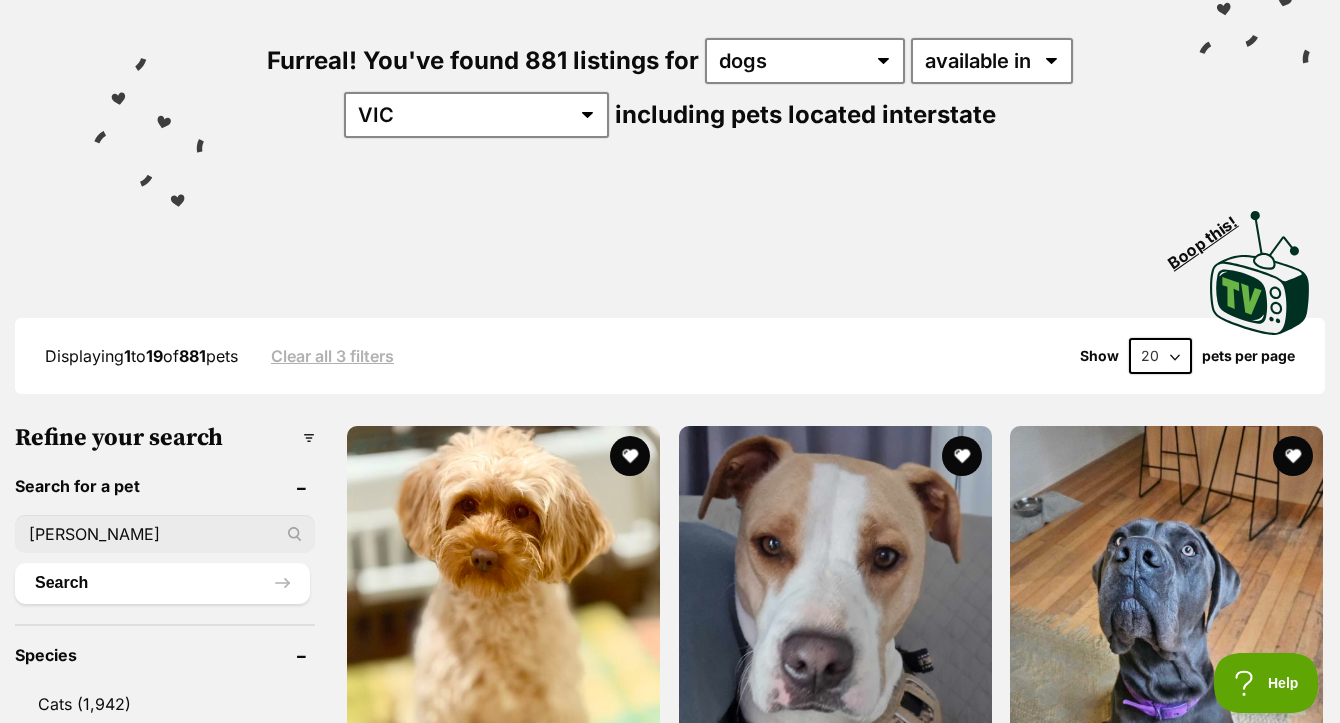 type on "sylvester" 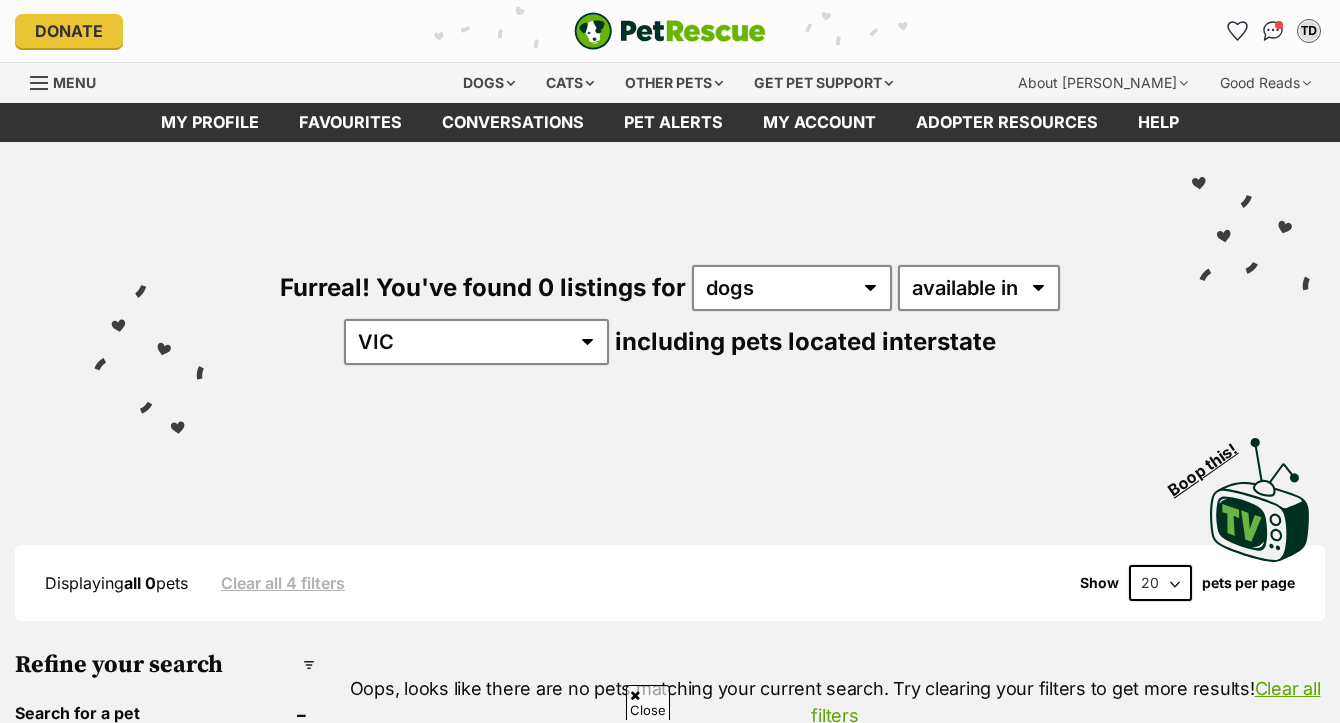 scroll, scrollTop: 289, scrollLeft: 0, axis: vertical 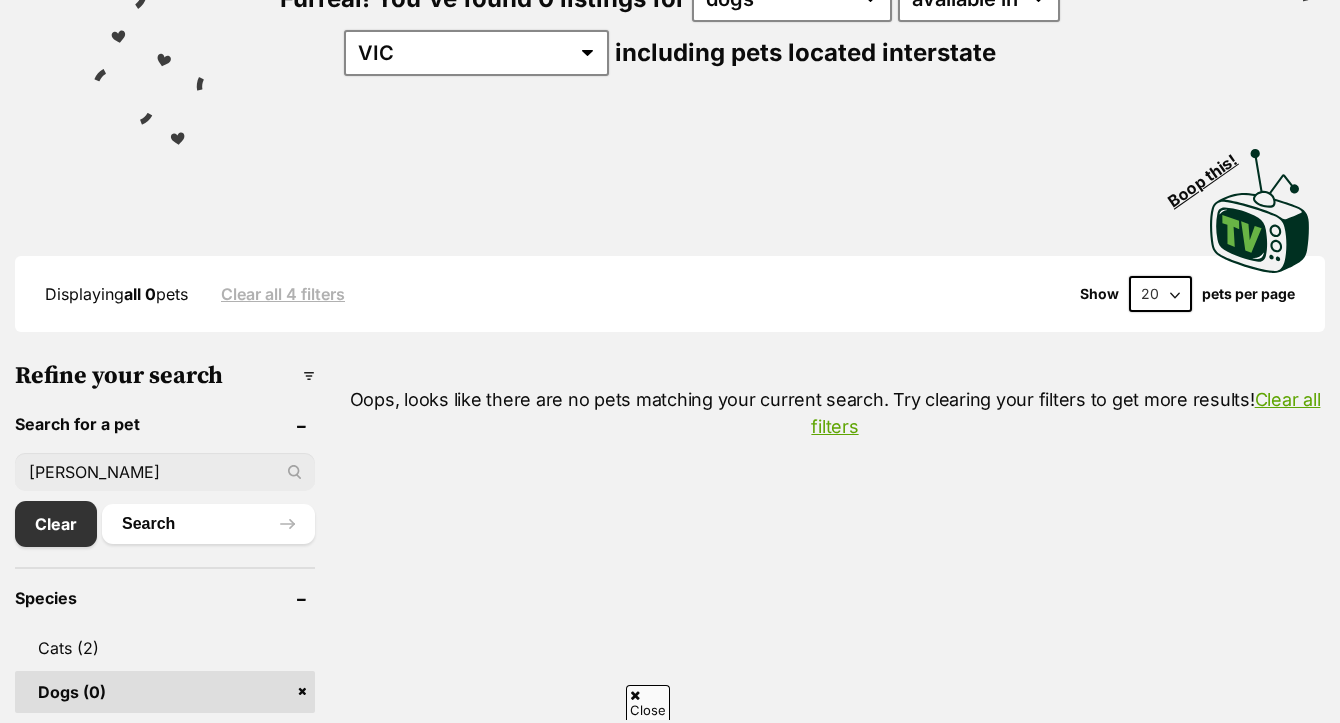 drag, startPoint x: 136, startPoint y: 492, endPoint x: -41, endPoint y: 458, distance: 180.23596 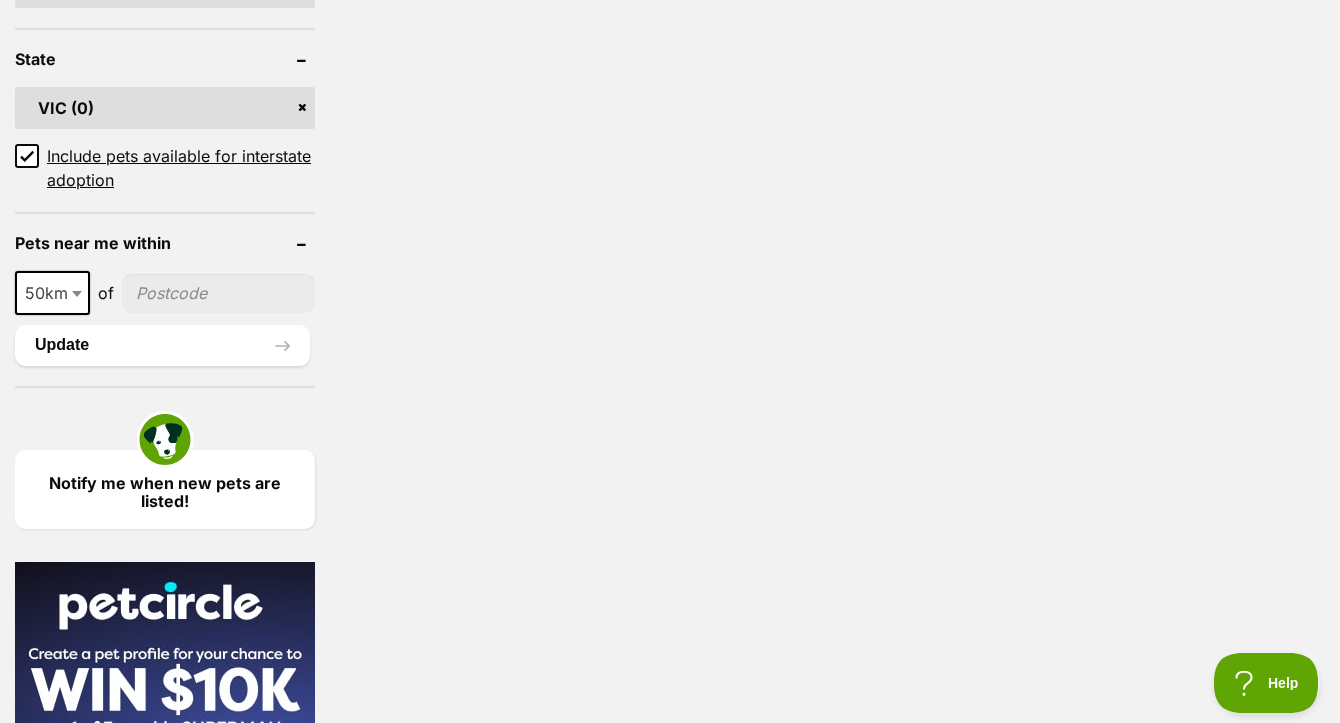 scroll, scrollTop: 0, scrollLeft: 0, axis: both 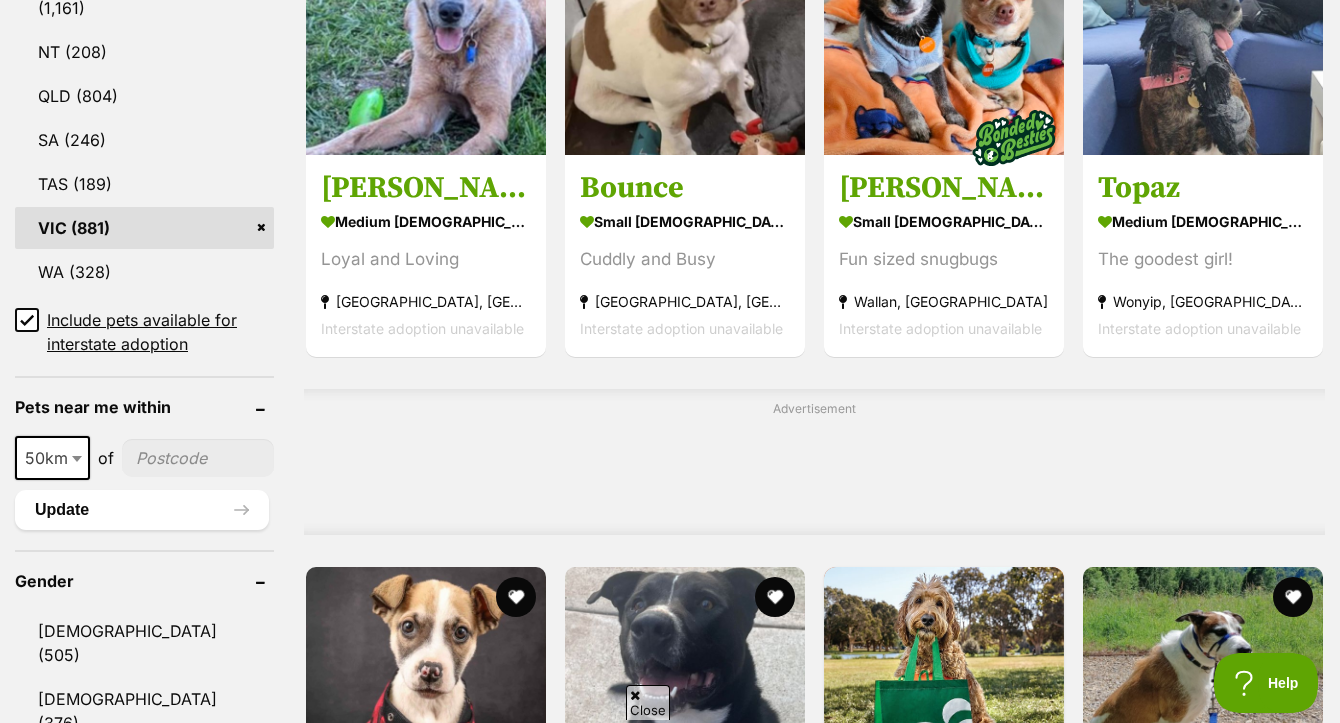 click 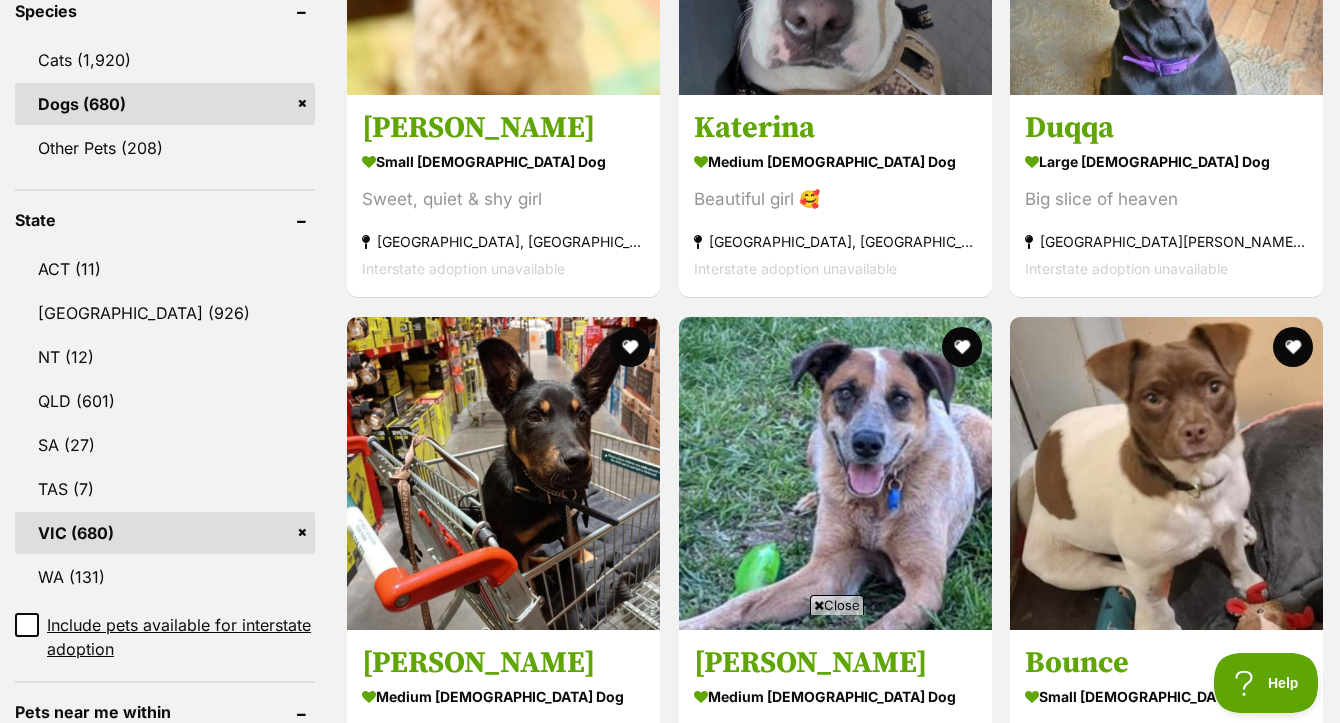 scroll, scrollTop: 914, scrollLeft: 0, axis: vertical 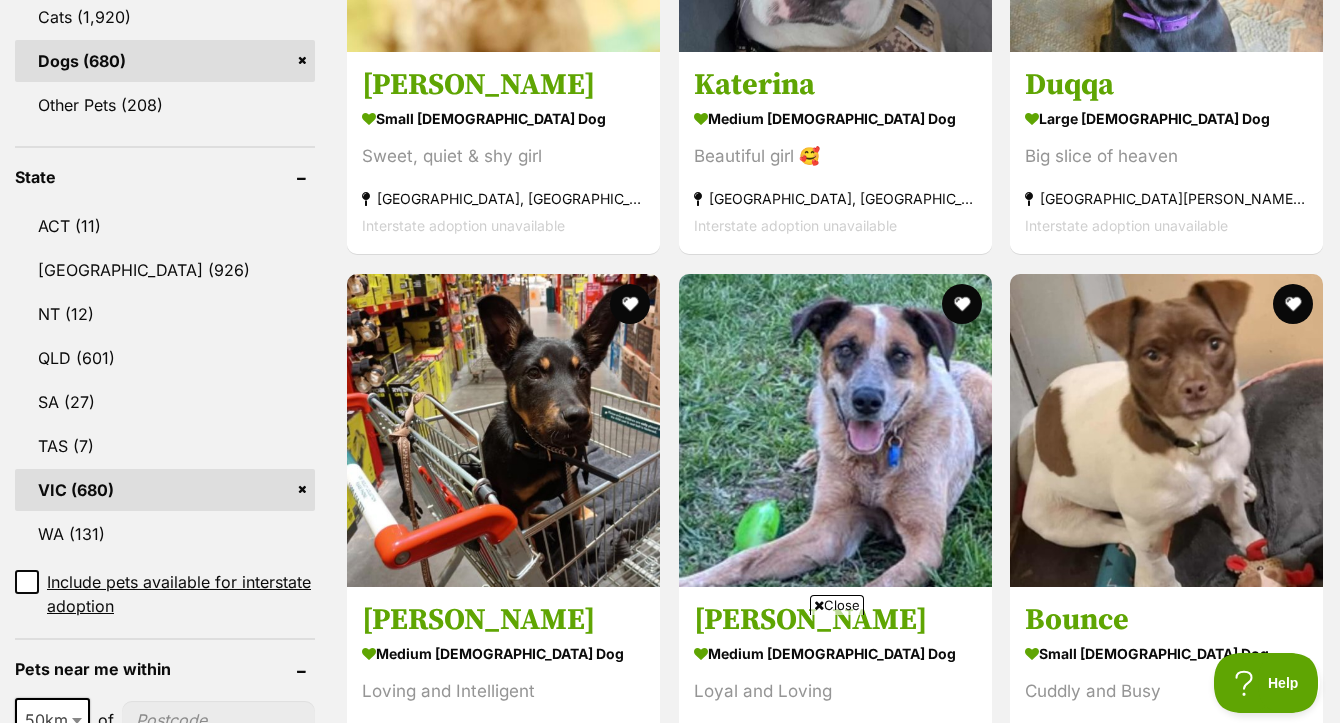 click on "Close" at bounding box center [837, 605] 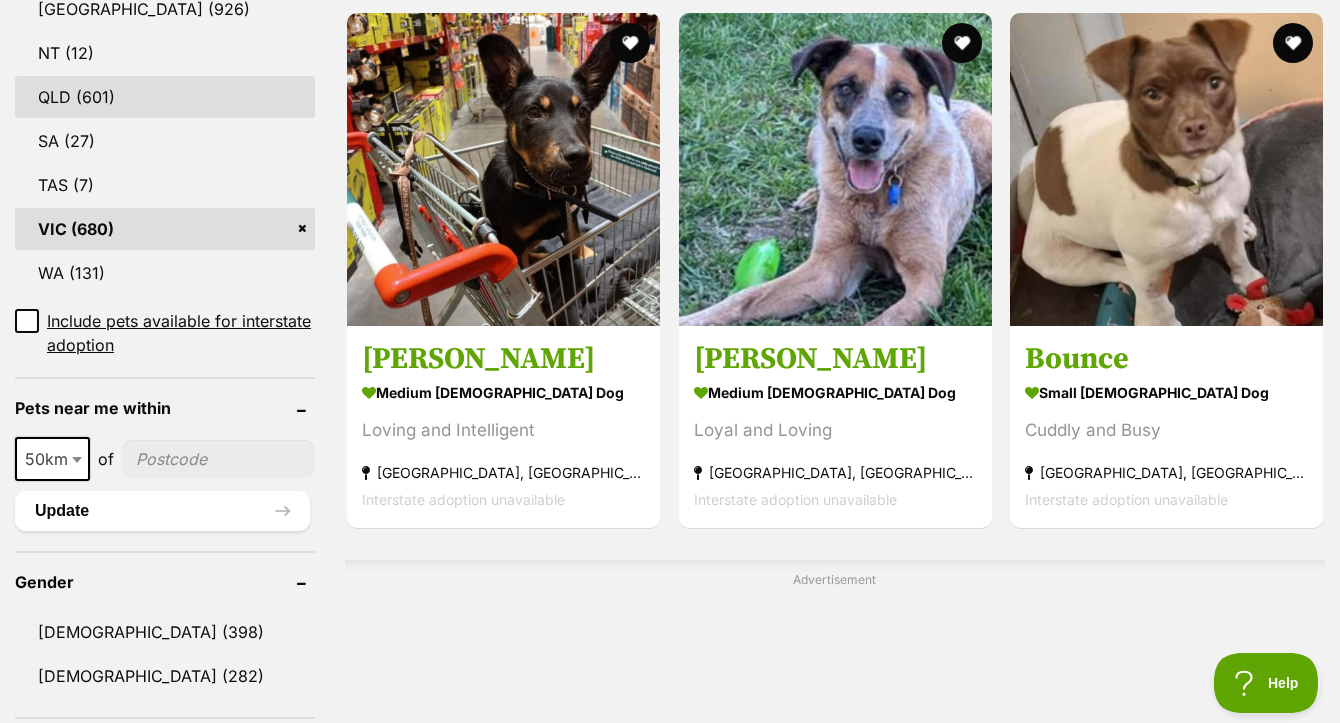 scroll, scrollTop: 1183, scrollLeft: 0, axis: vertical 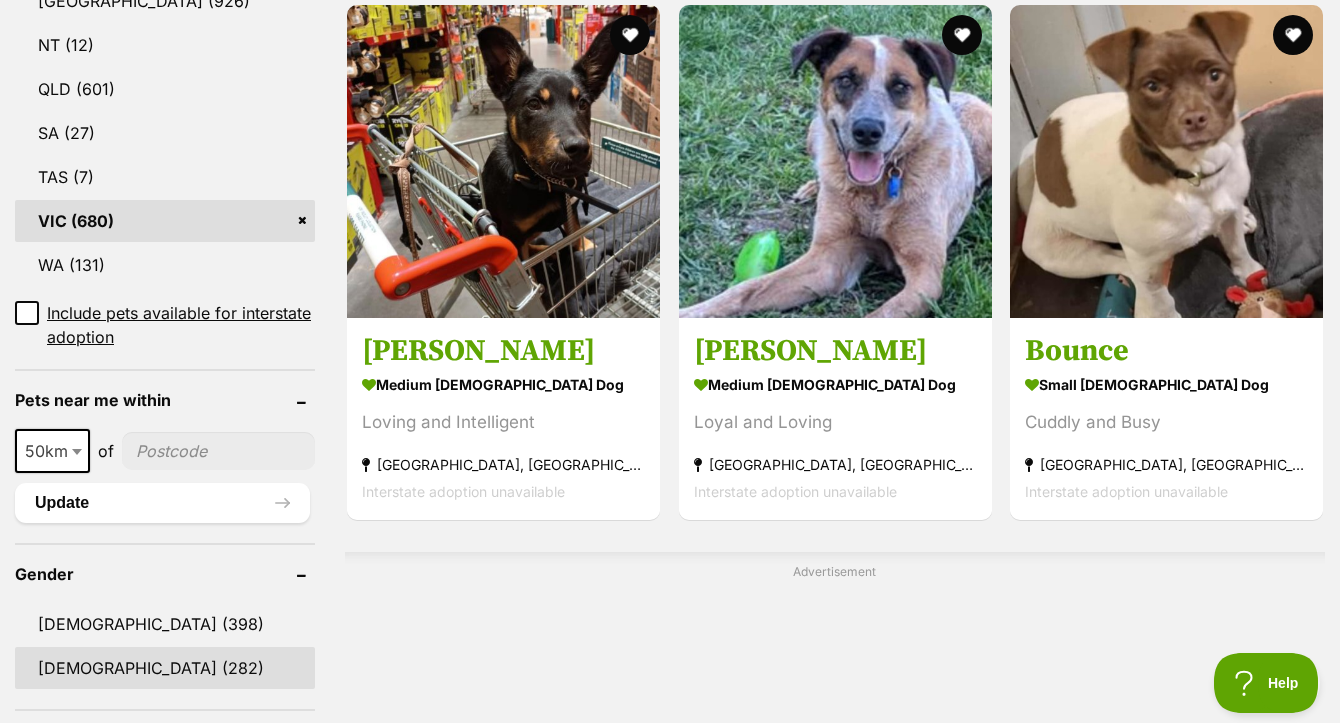 click on "[DEMOGRAPHIC_DATA] (282)" at bounding box center (165, 668) 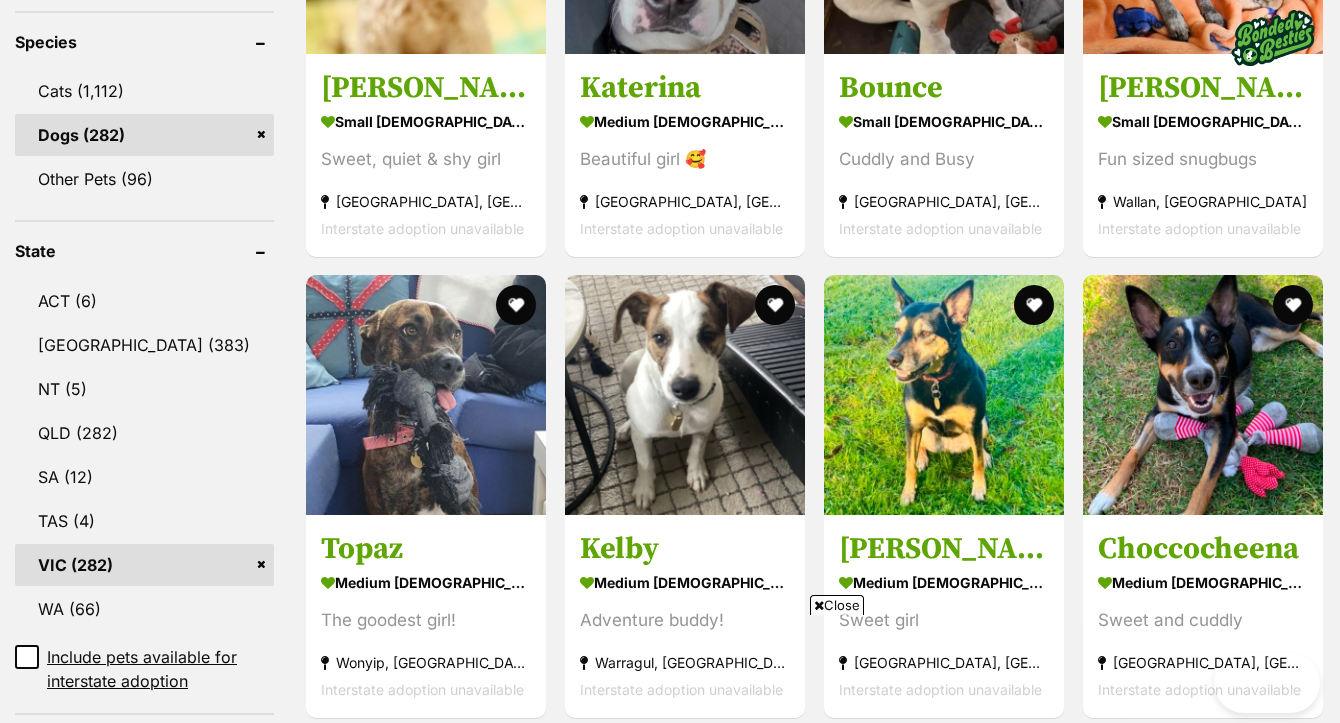 scroll, scrollTop: 0, scrollLeft: 0, axis: both 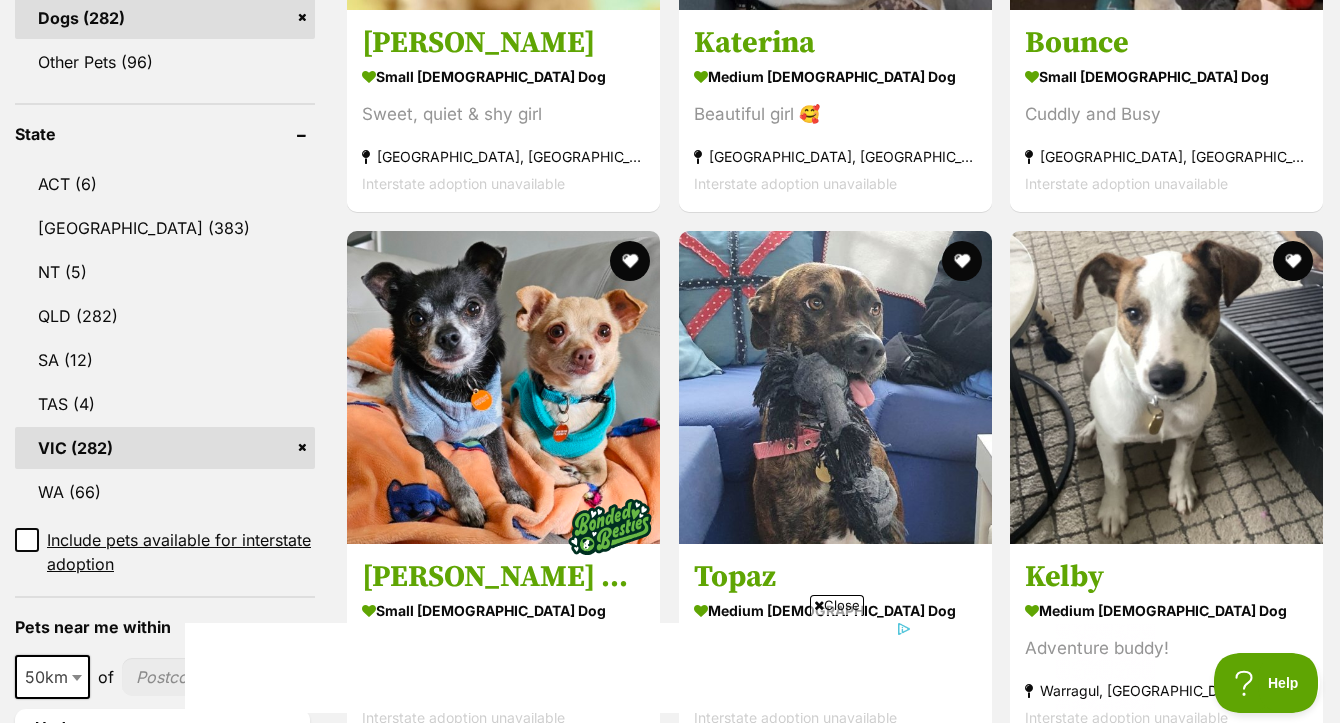 click on "Close" at bounding box center [837, 605] 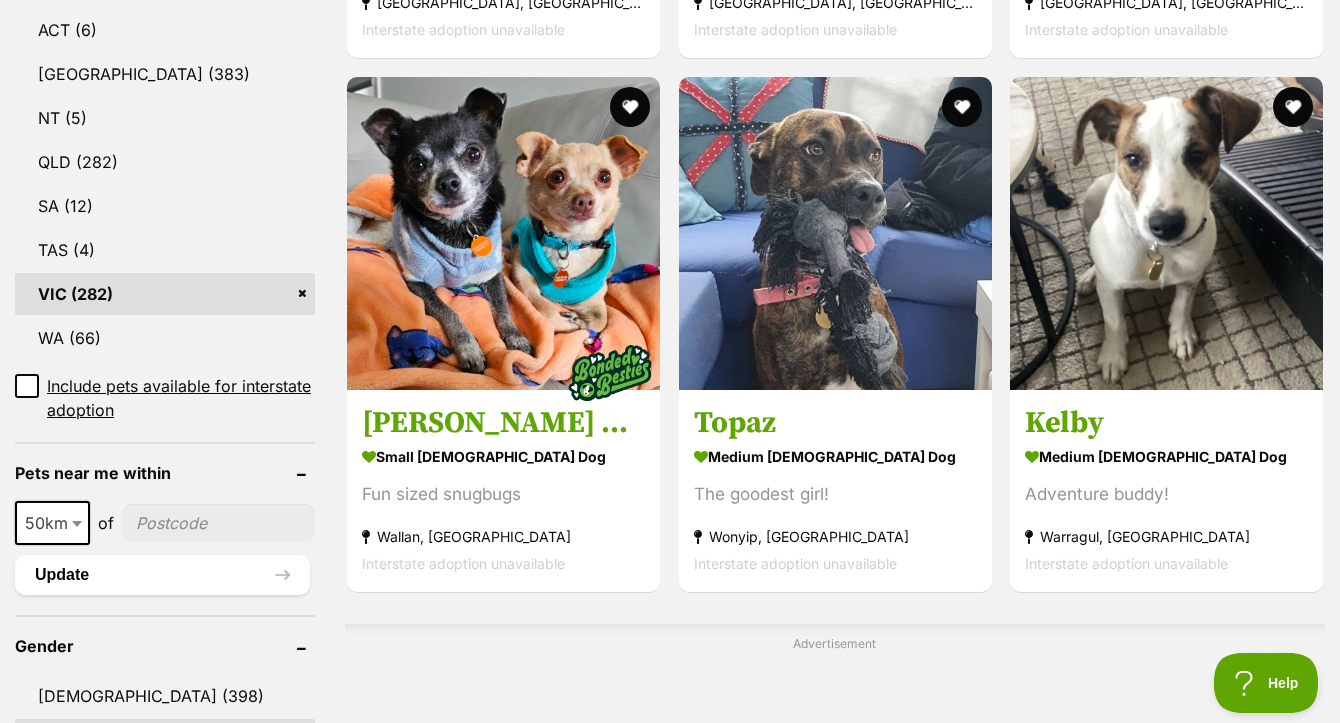 scroll, scrollTop: 1113, scrollLeft: 0, axis: vertical 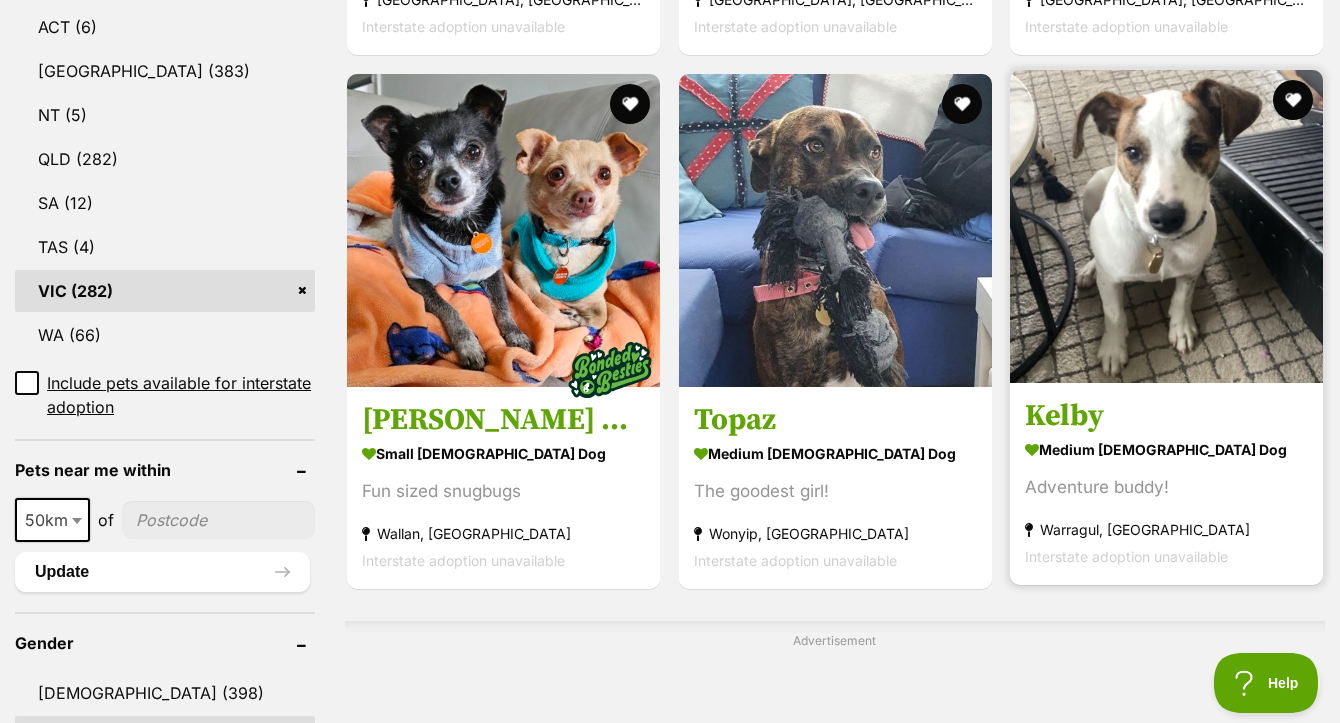 click at bounding box center [1166, 226] 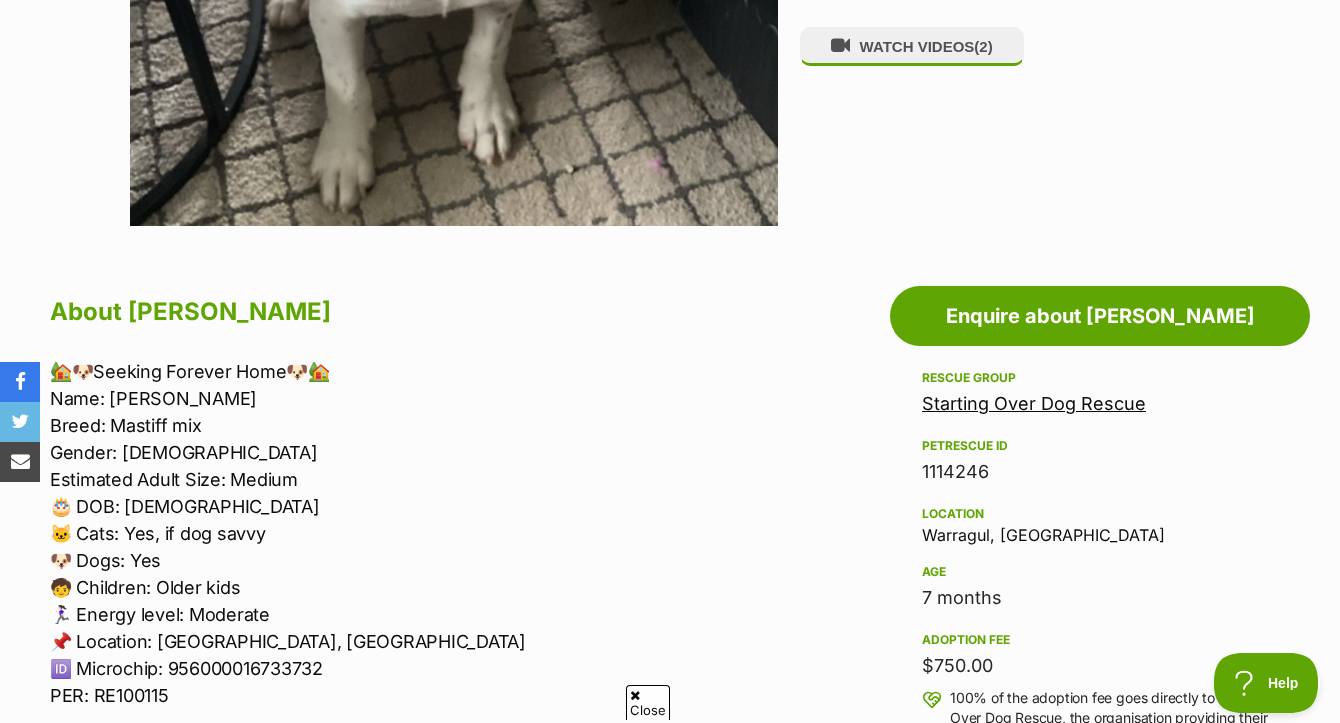 scroll, scrollTop: 0, scrollLeft: 0, axis: both 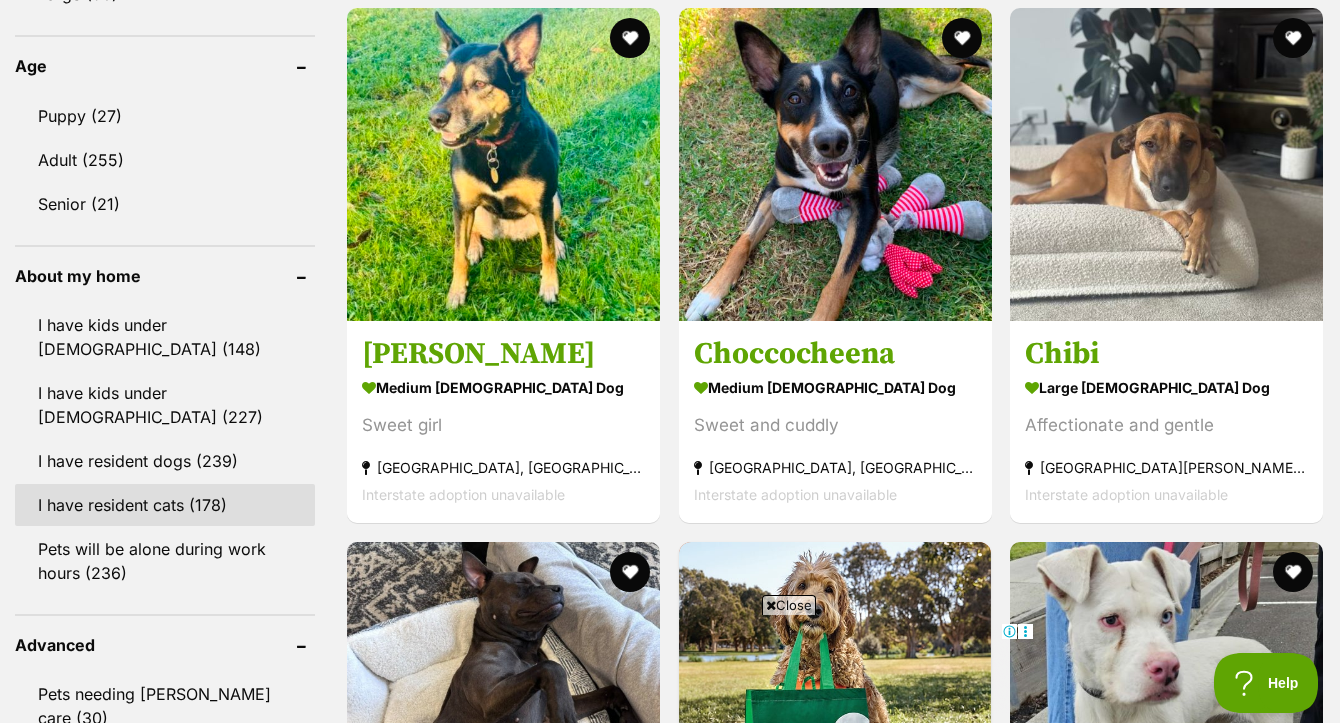 click on "I have resident cats (178)" at bounding box center [165, 505] 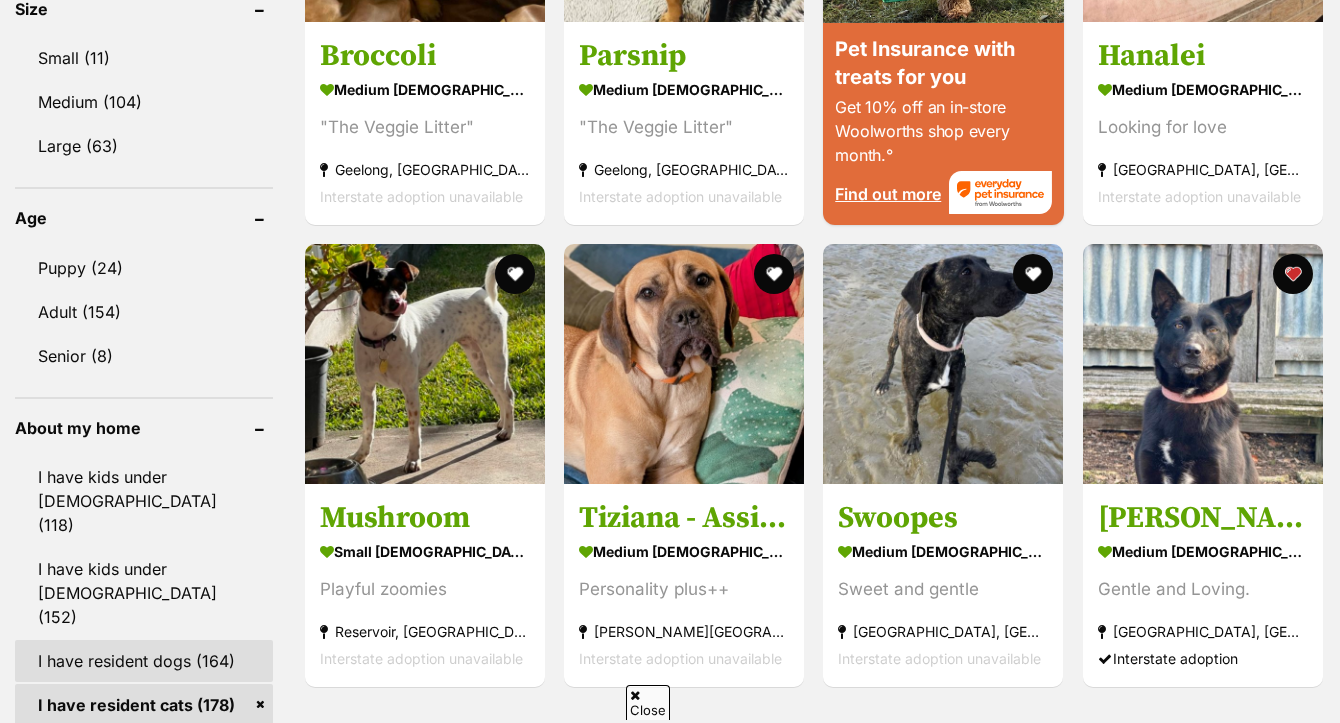 scroll, scrollTop: 1986, scrollLeft: 0, axis: vertical 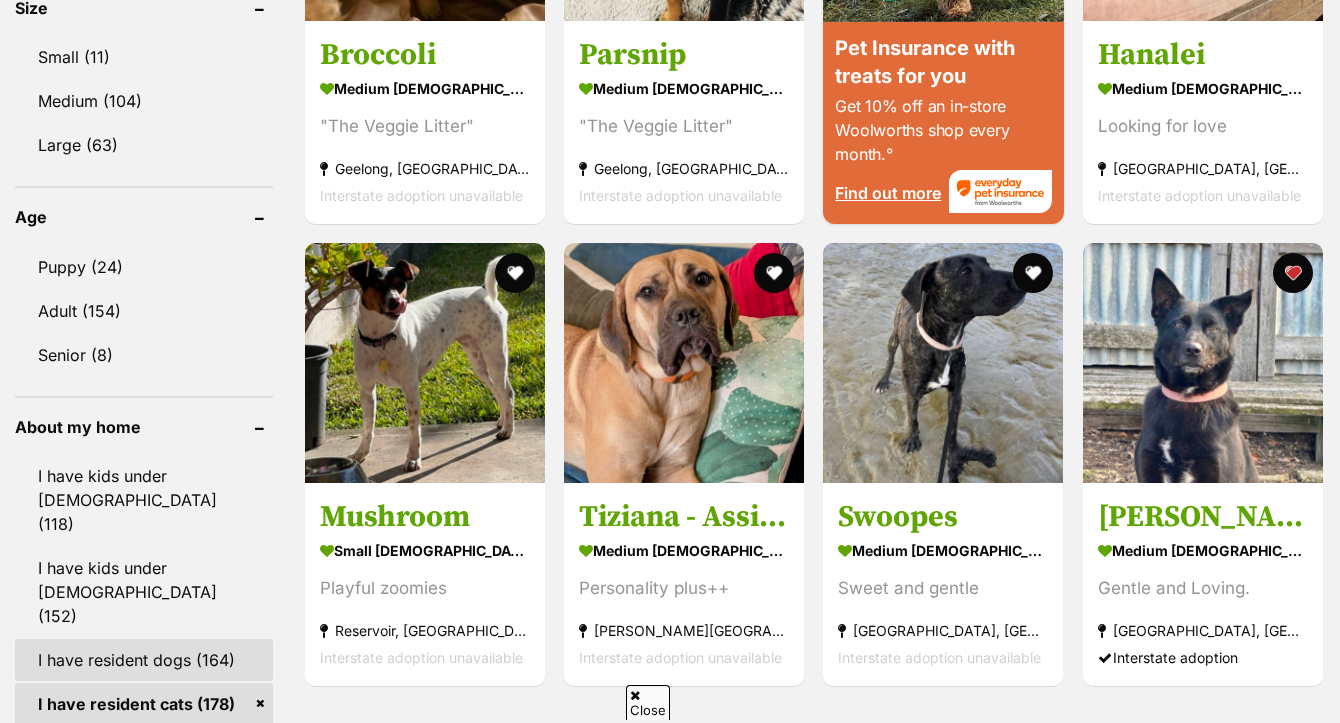 click on "I have resident dogs (164)" at bounding box center (144, 660) 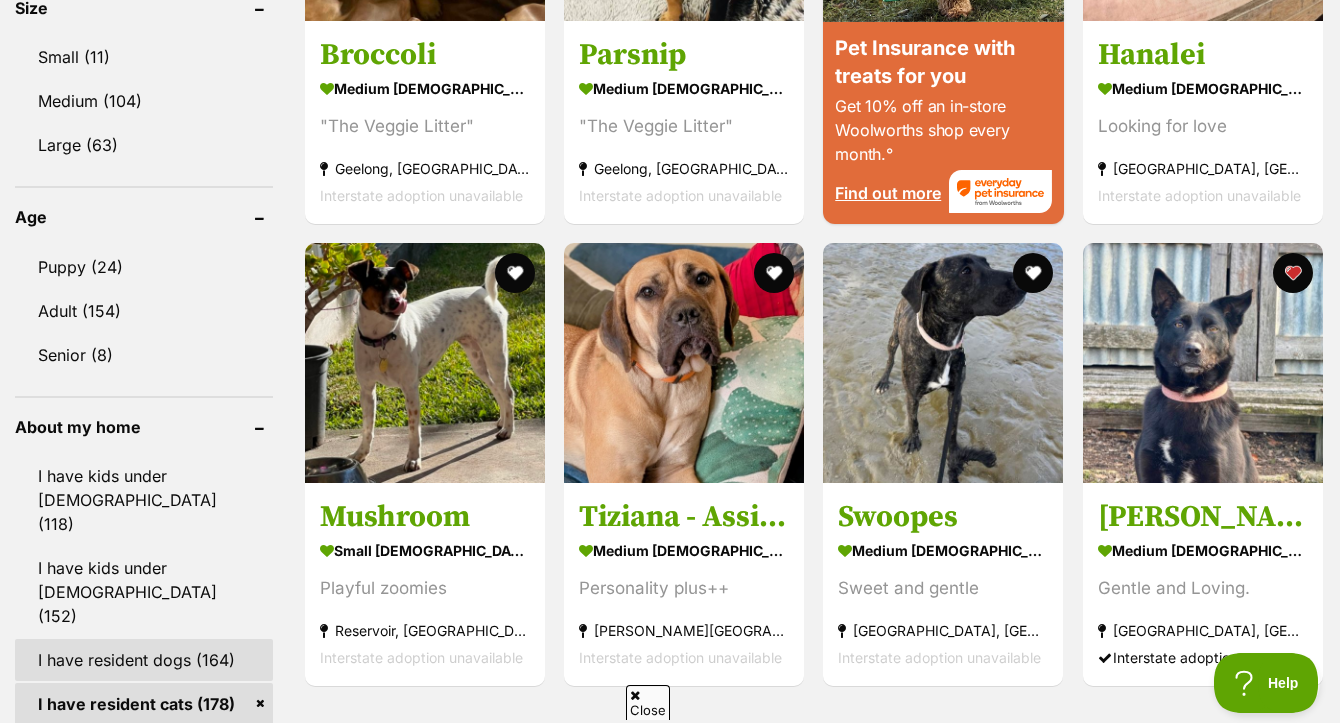 scroll, scrollTop: 0, scrollLeft: 0, axis: both 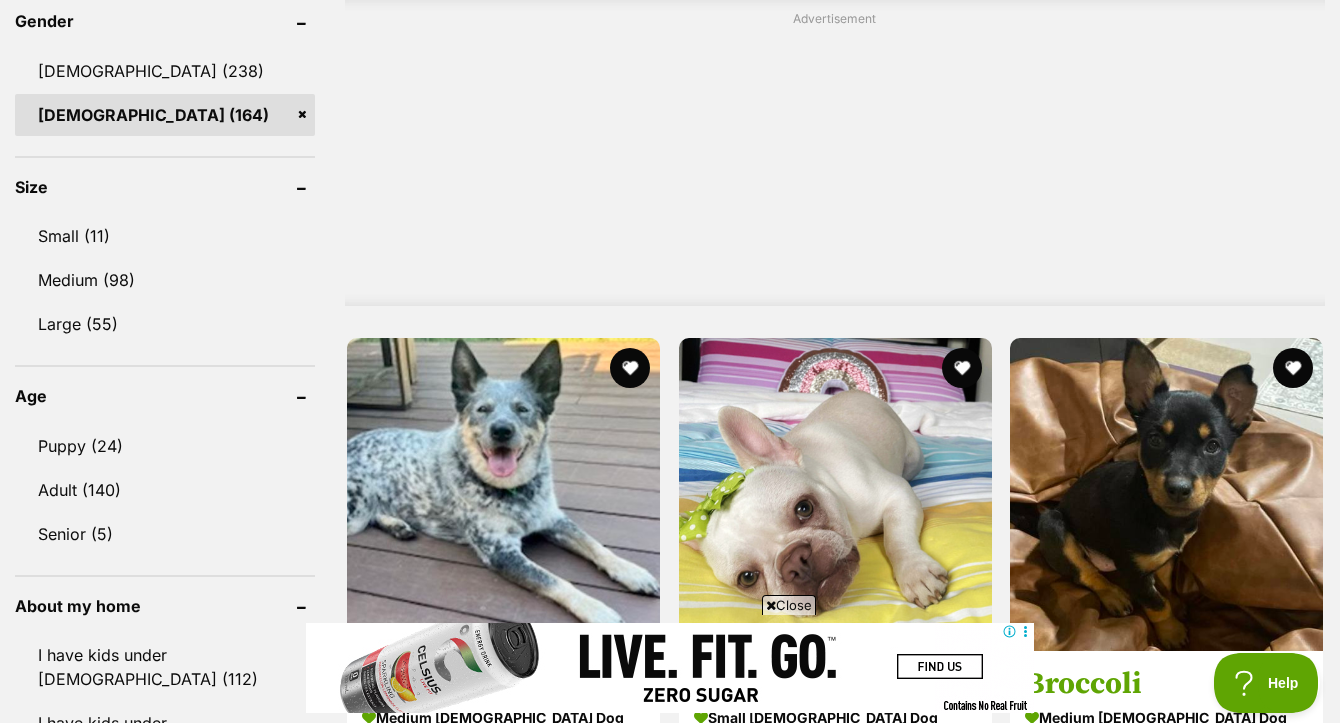 click on "Close" at bounding box center [789, 605] 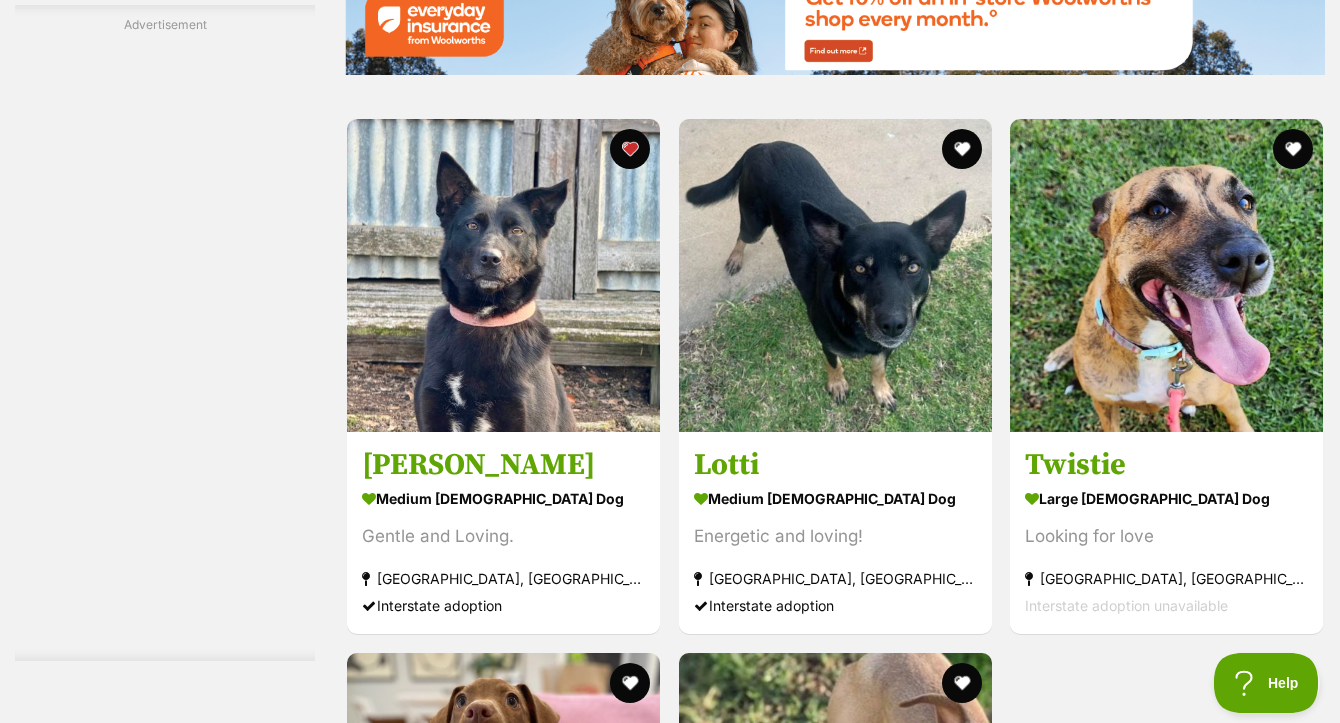 scroll, scrollTop: 3758, scrollLeft: 0, axis: vertical 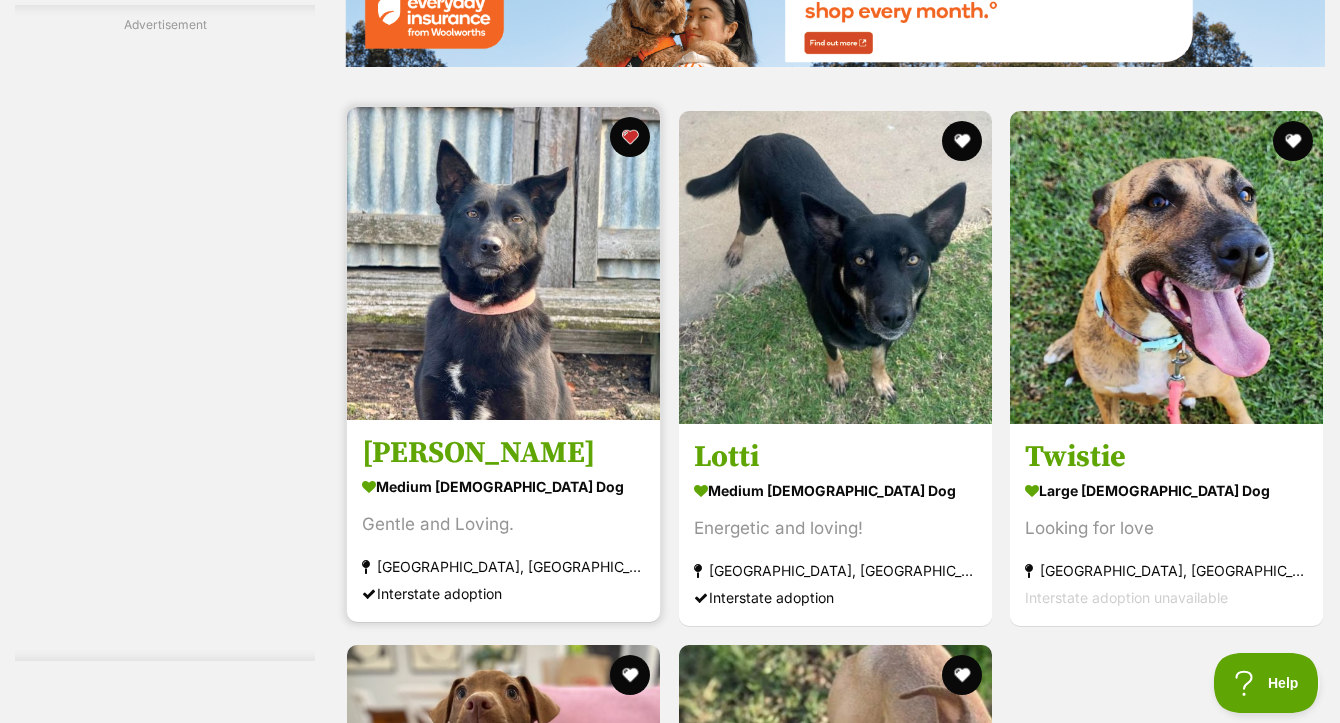 click at bounding box center (503, 263) 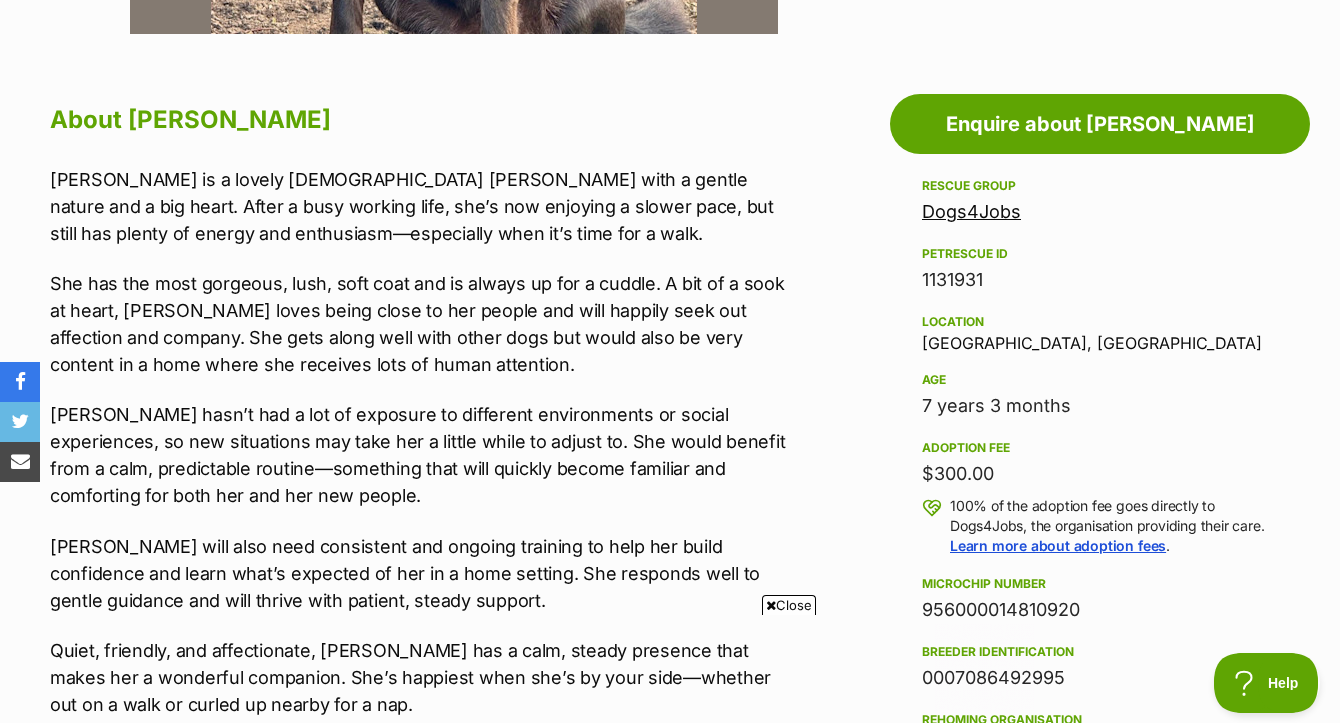 scroll, scrollTop: 1063, scrollLeft: 0, axis: vertical 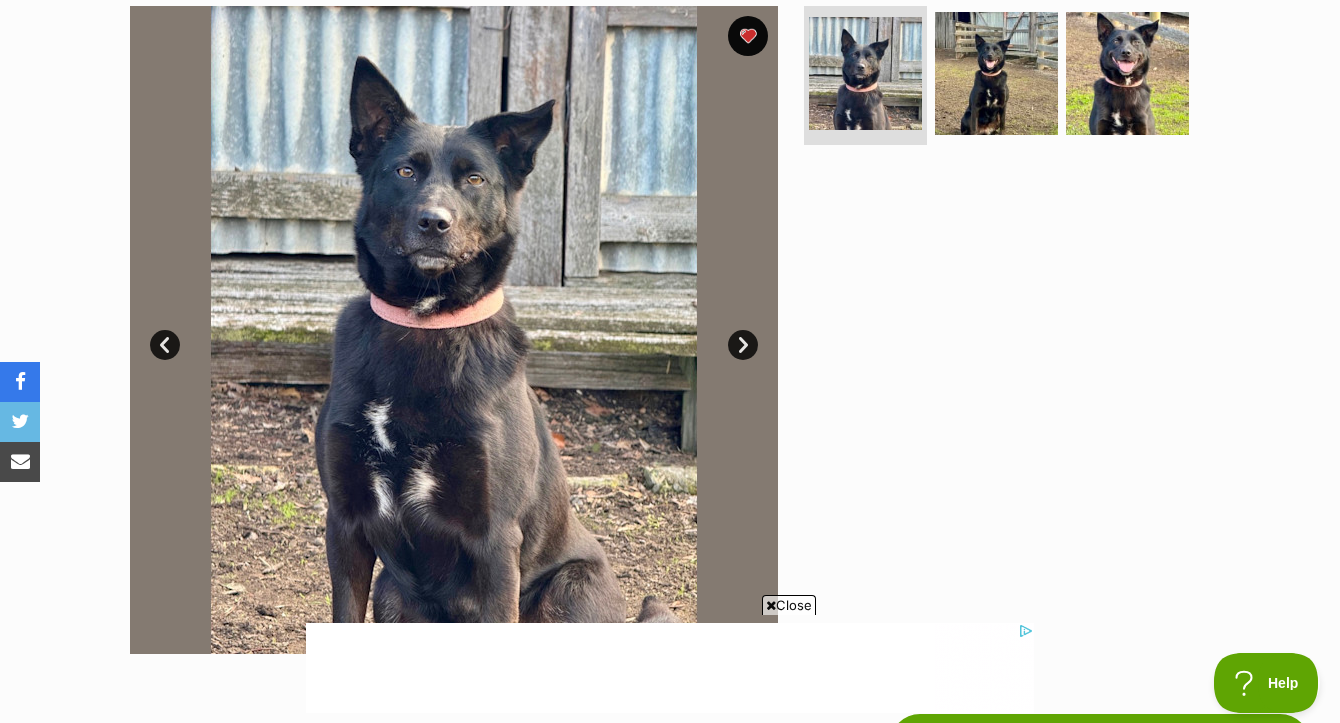 click on "Close" at bounding box center [789, 605] 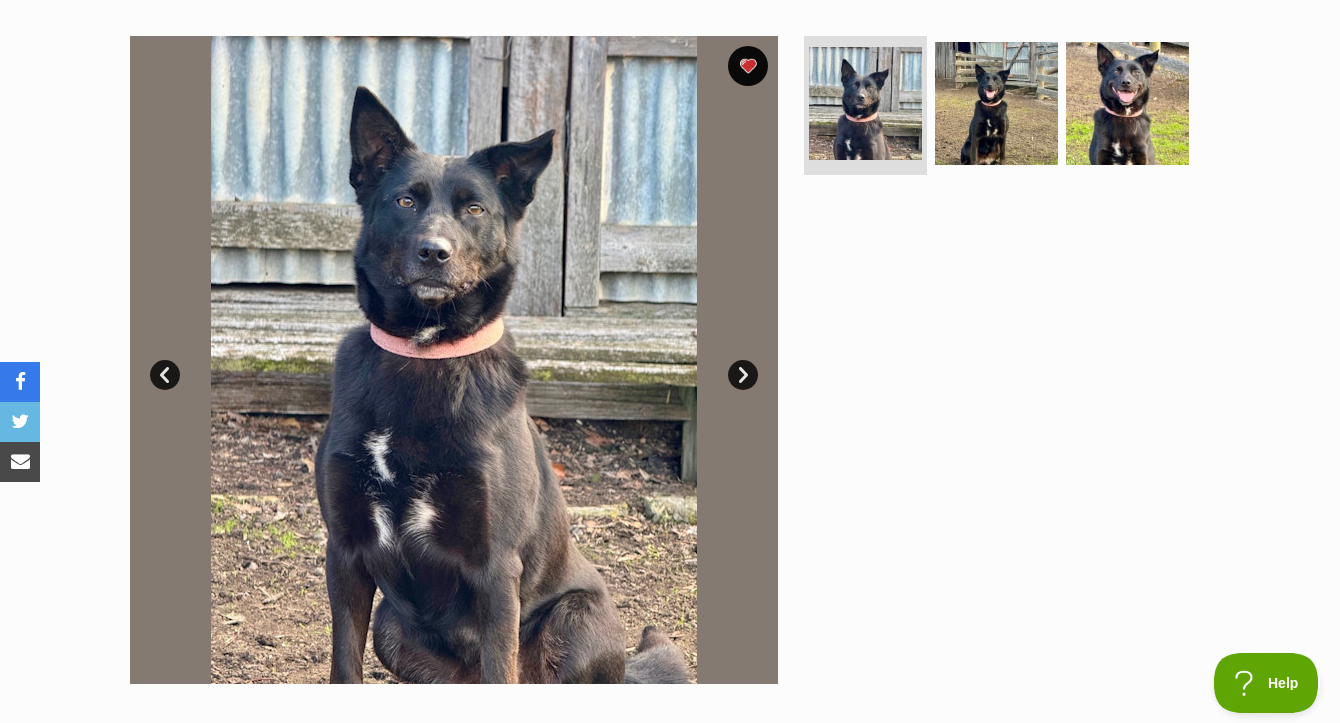 scroll, scrollTop: 381, scrollLeft: 0, axis: vertical 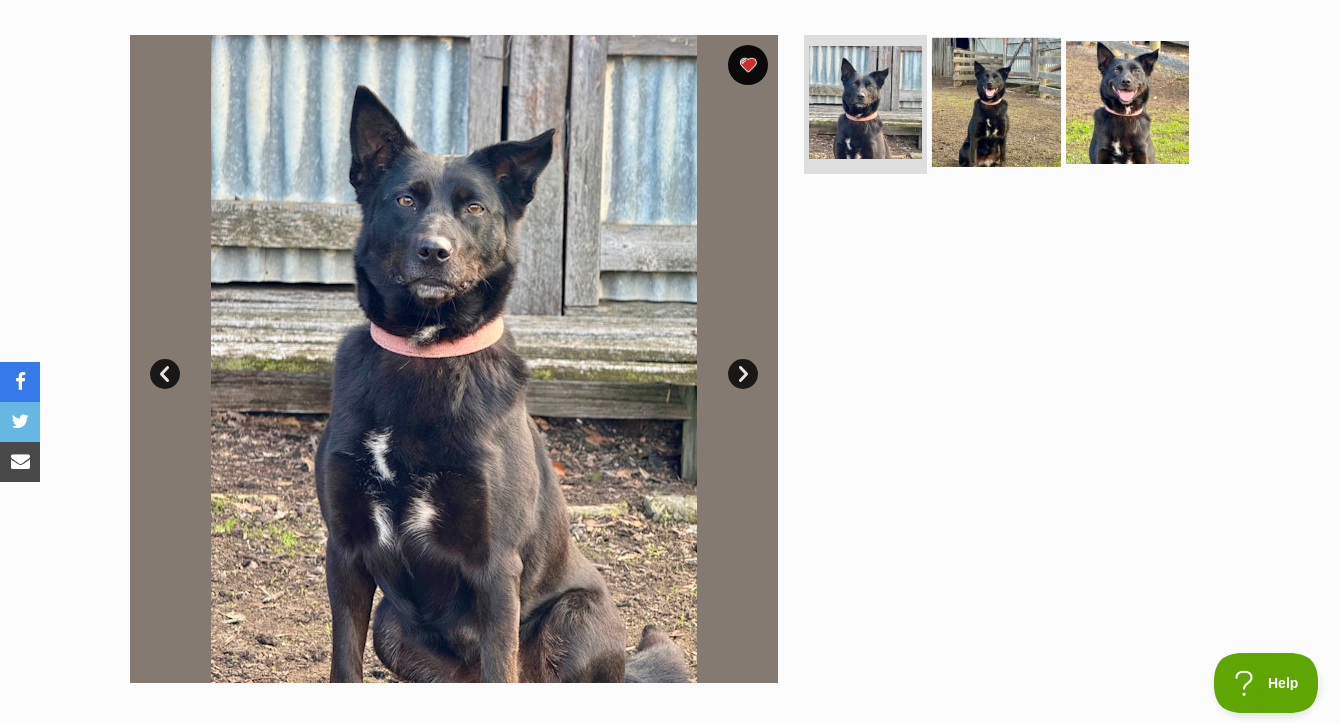 click at bounding box center (996, 101) 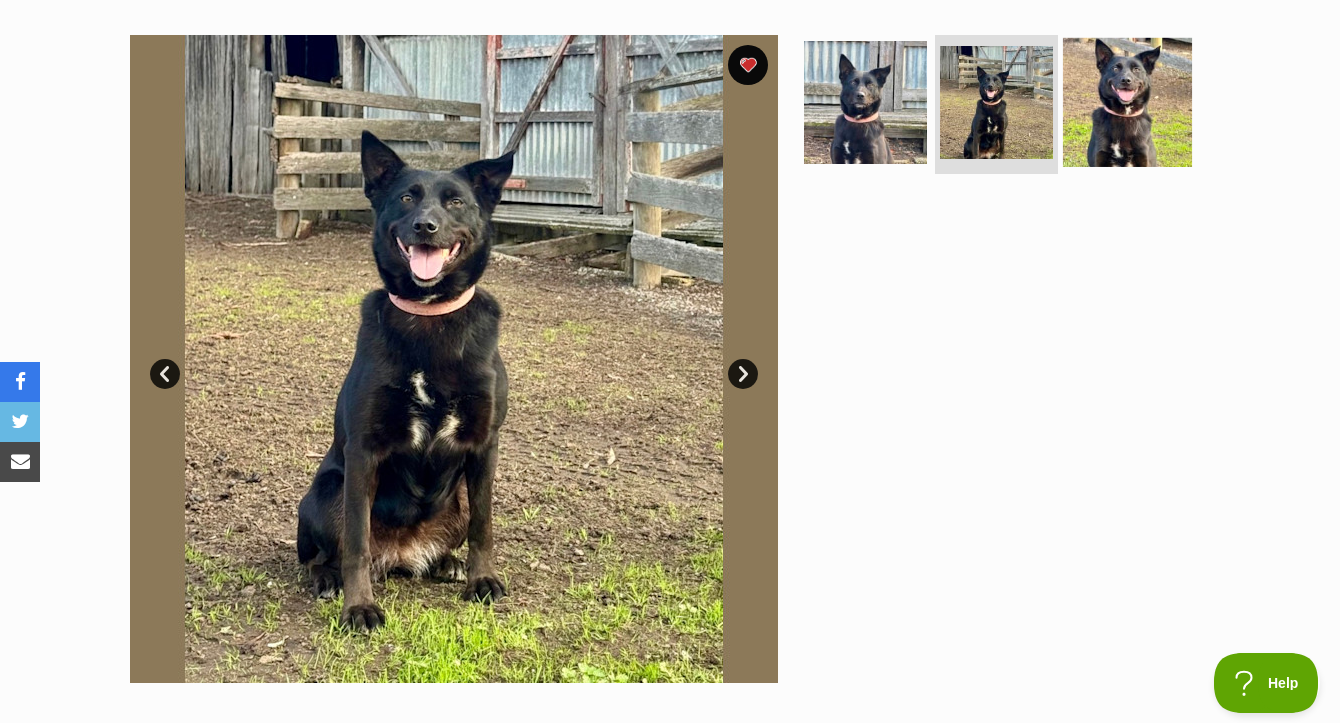 click at bounding box center (1127, 101) 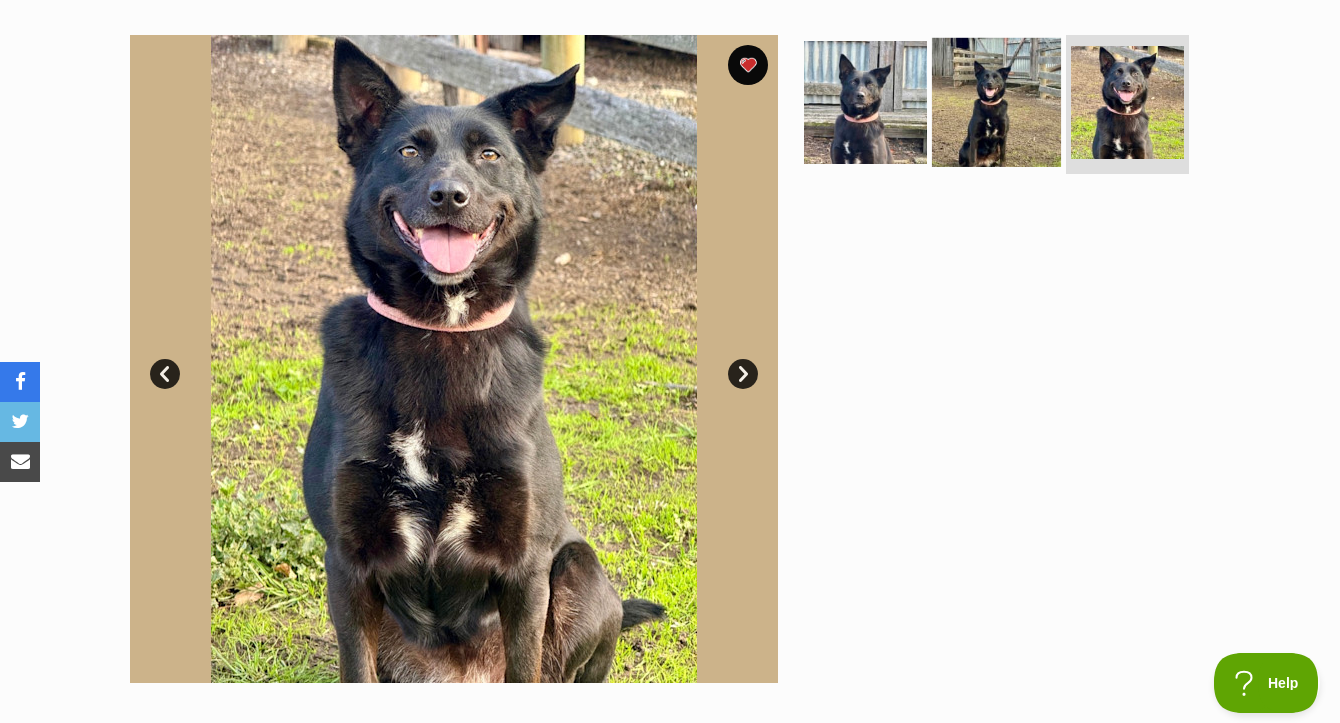 click at bounding box center [996, 101] 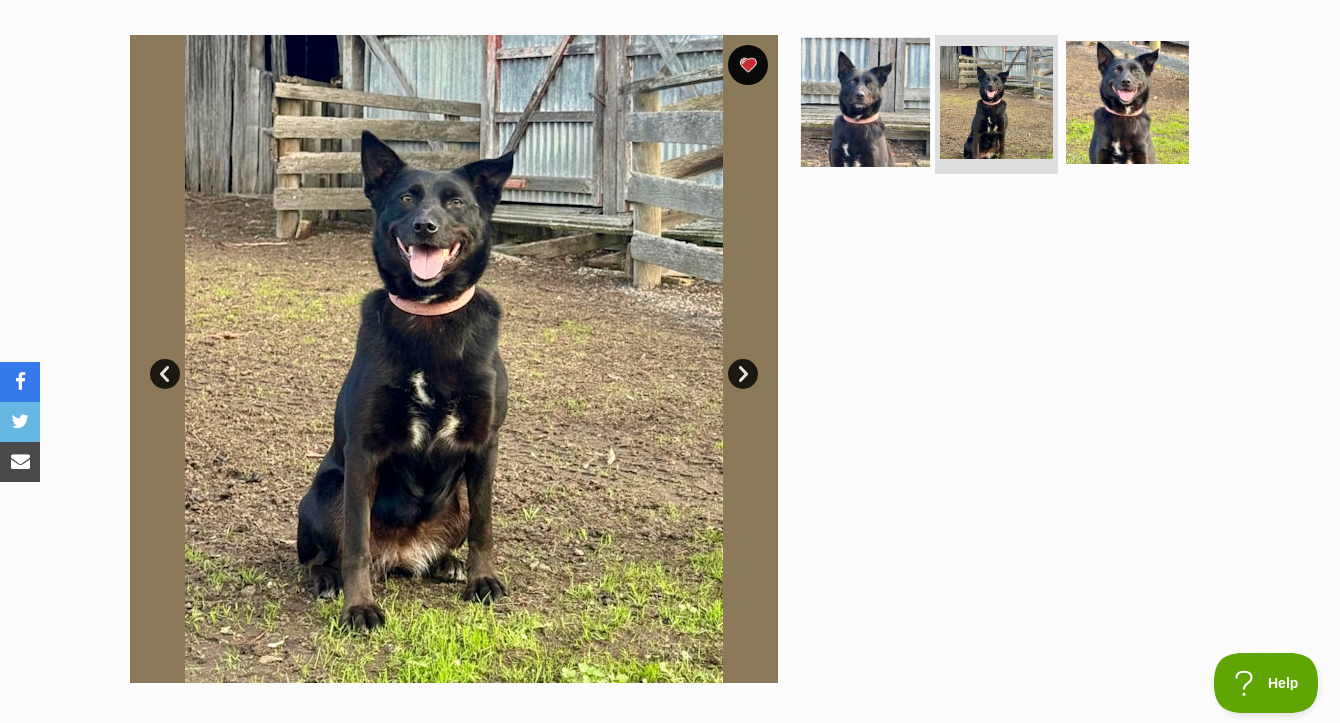 click at bounding box center [865, 101] 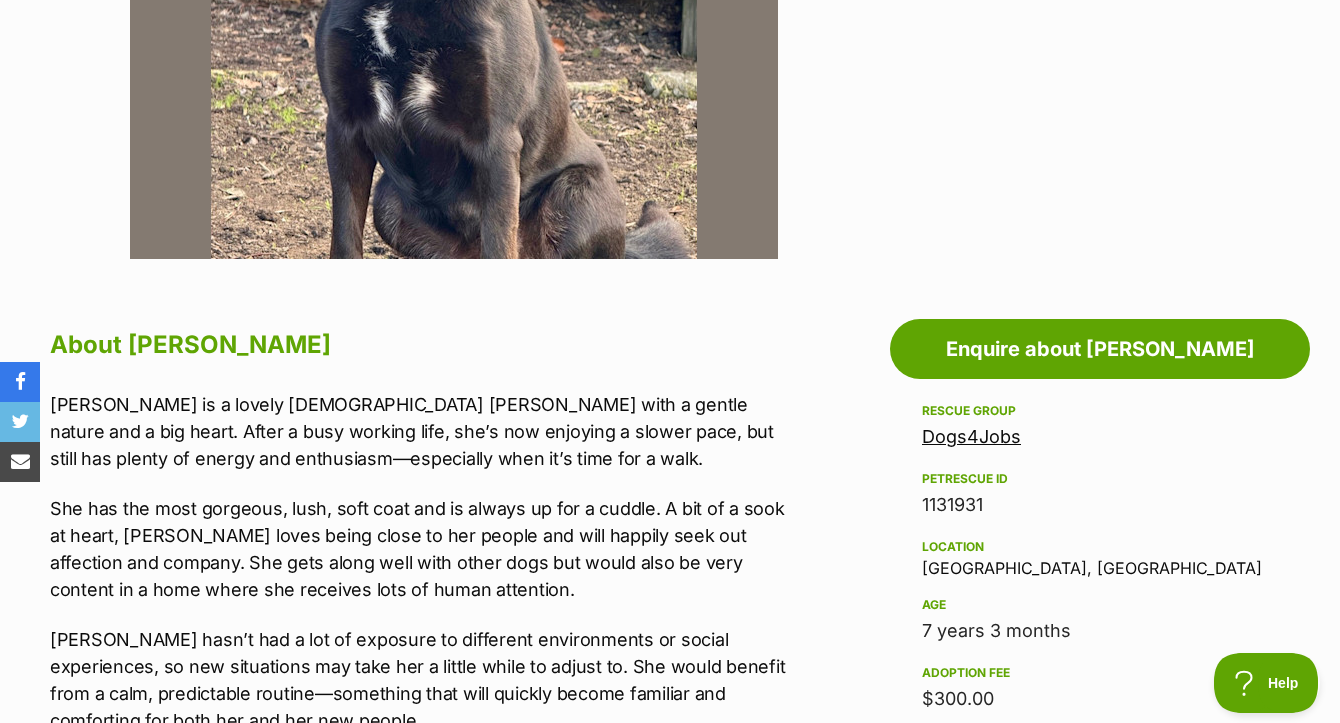 scroll, scrollTop: 673, scrollLeft: 0, axis: vertical 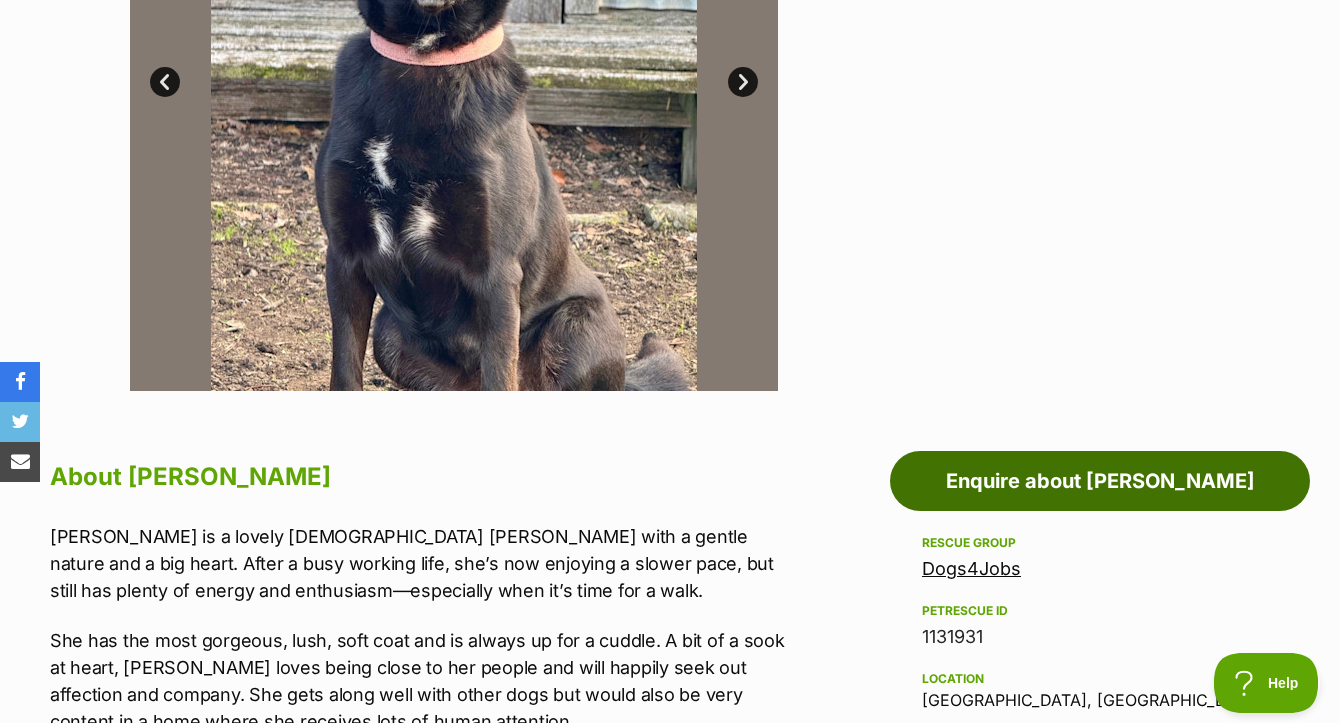 click on "Enquire about Ali" at bounding box center [1100, 481] 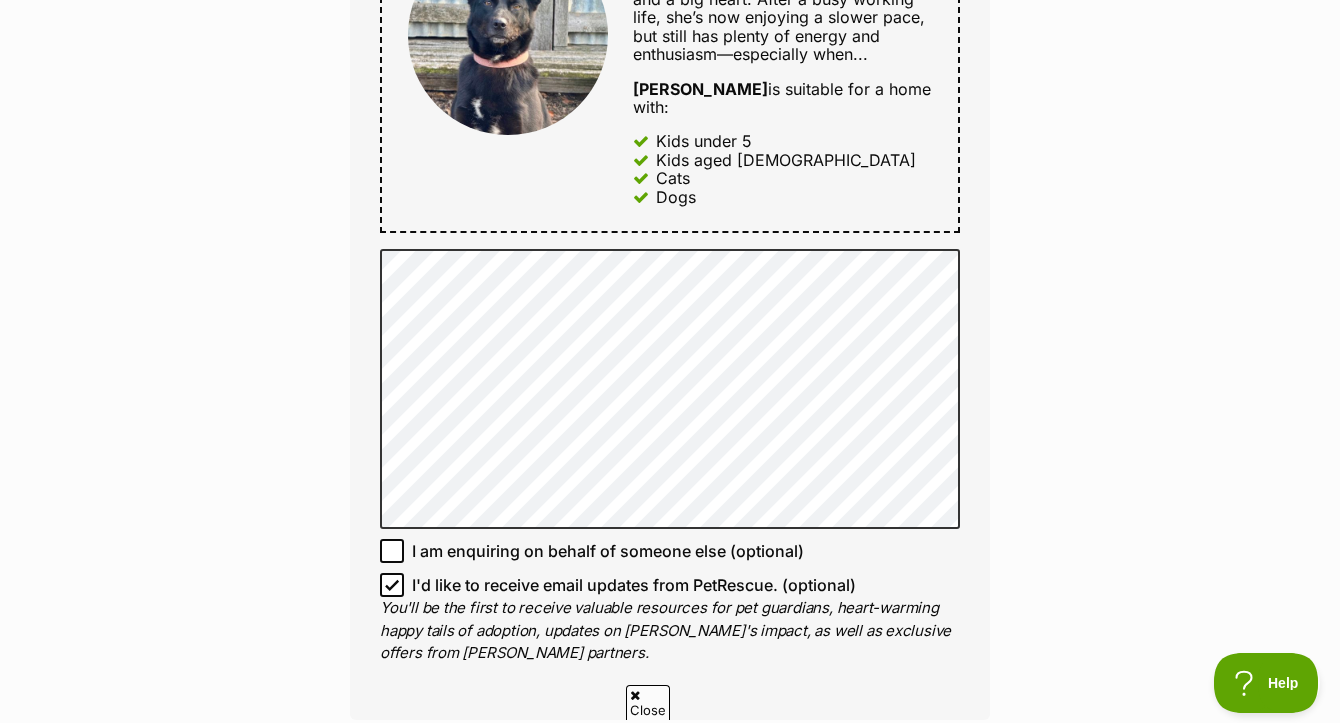 scroll, scrollTop: 0, scrollLeft: 0, axis: both 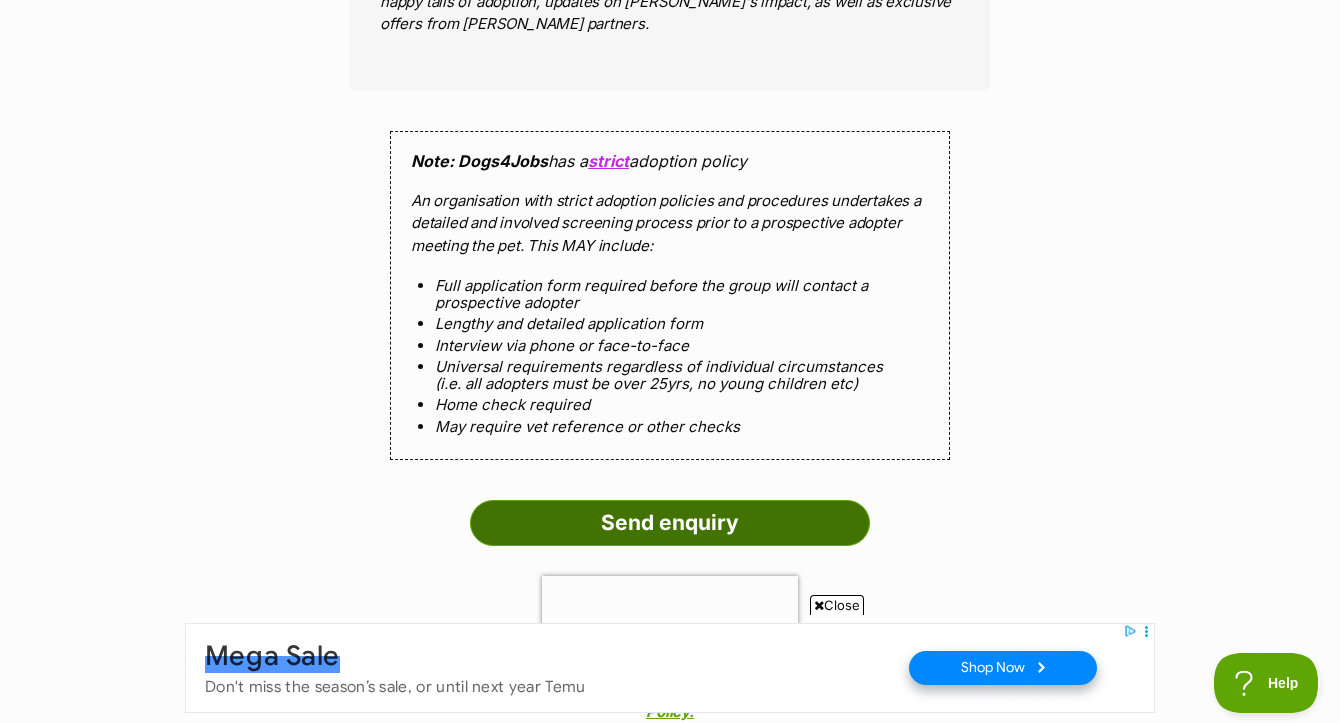 click on "Send enquiry" at bounding box center (670, 523) 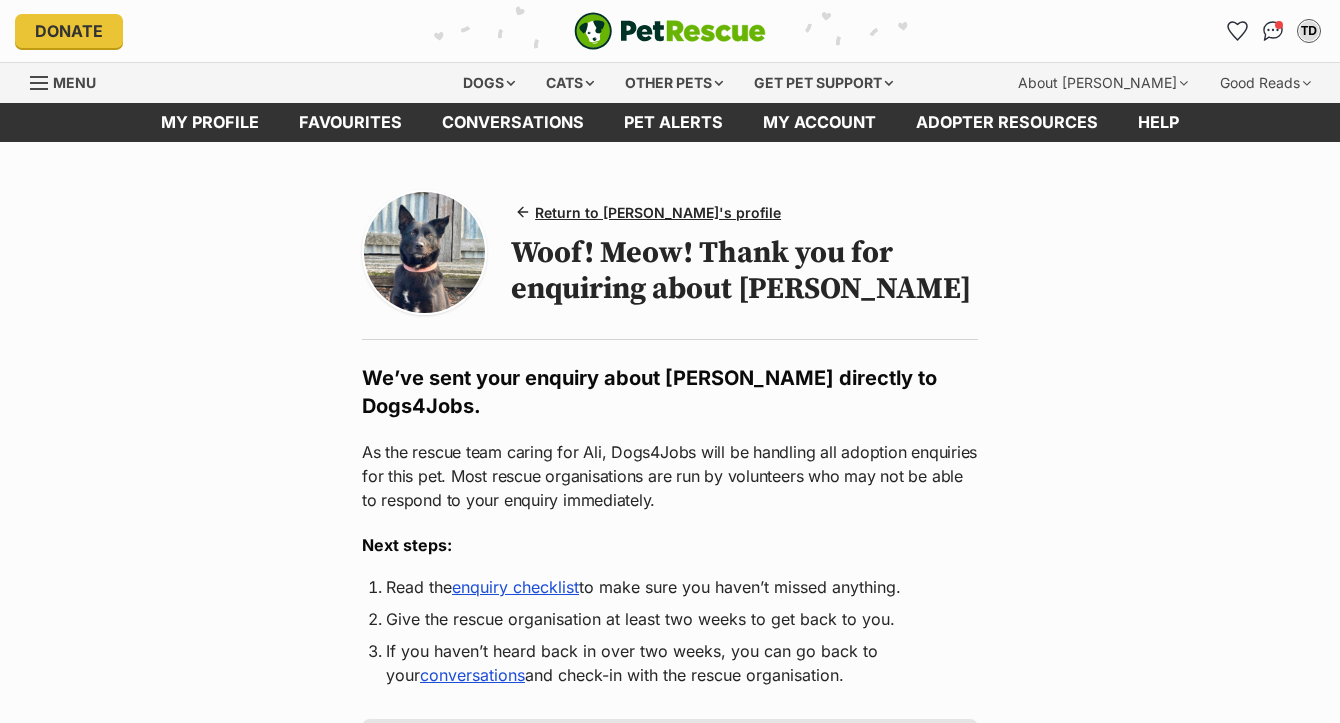 scroll, scrollTop: 0, scrollLeft: 0, axis: both 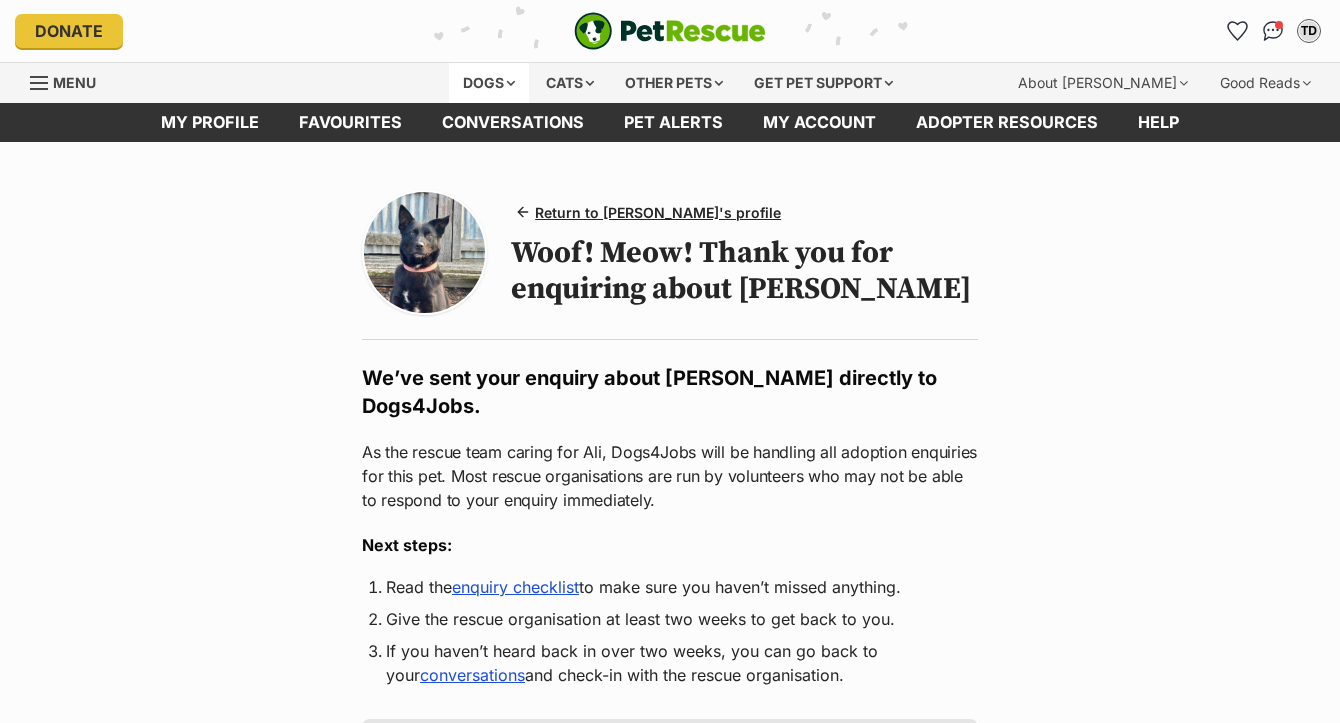 click on "Dogs" at bounding box center (489, 83) 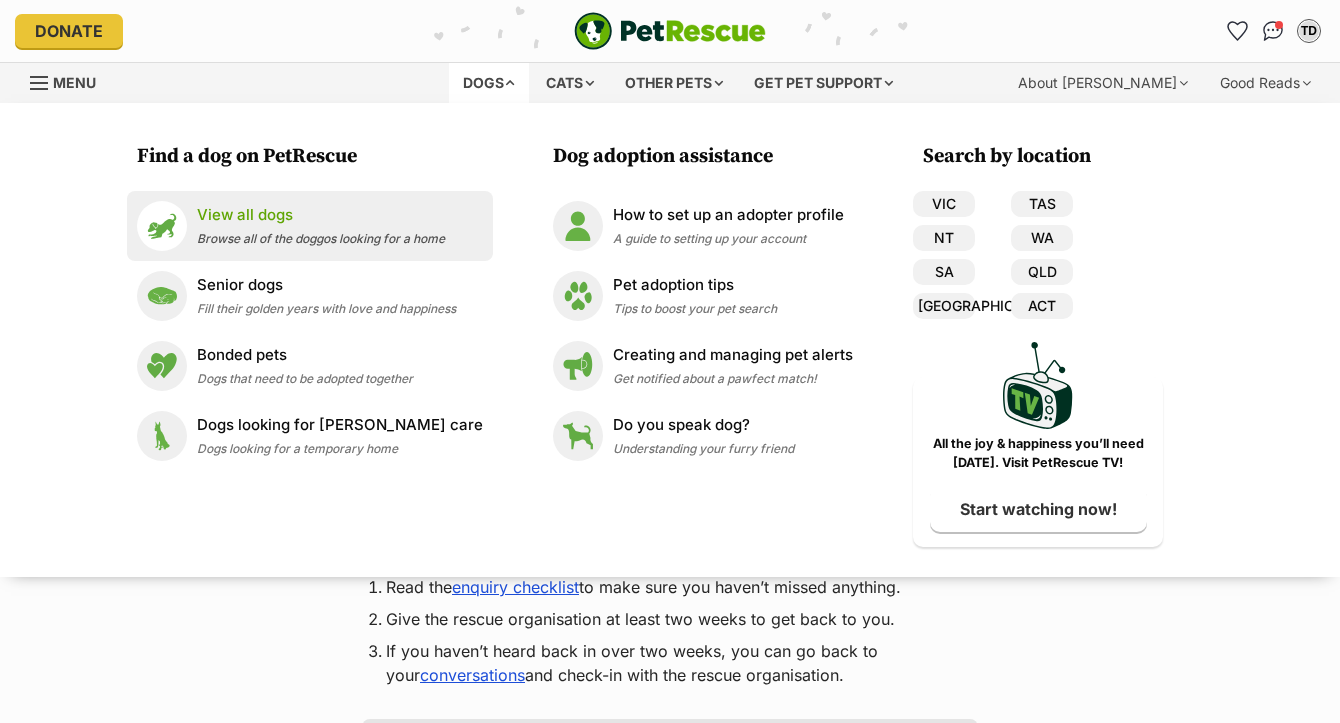 scroll, scrollTop: 0, scrollLeft: 0, axis: both 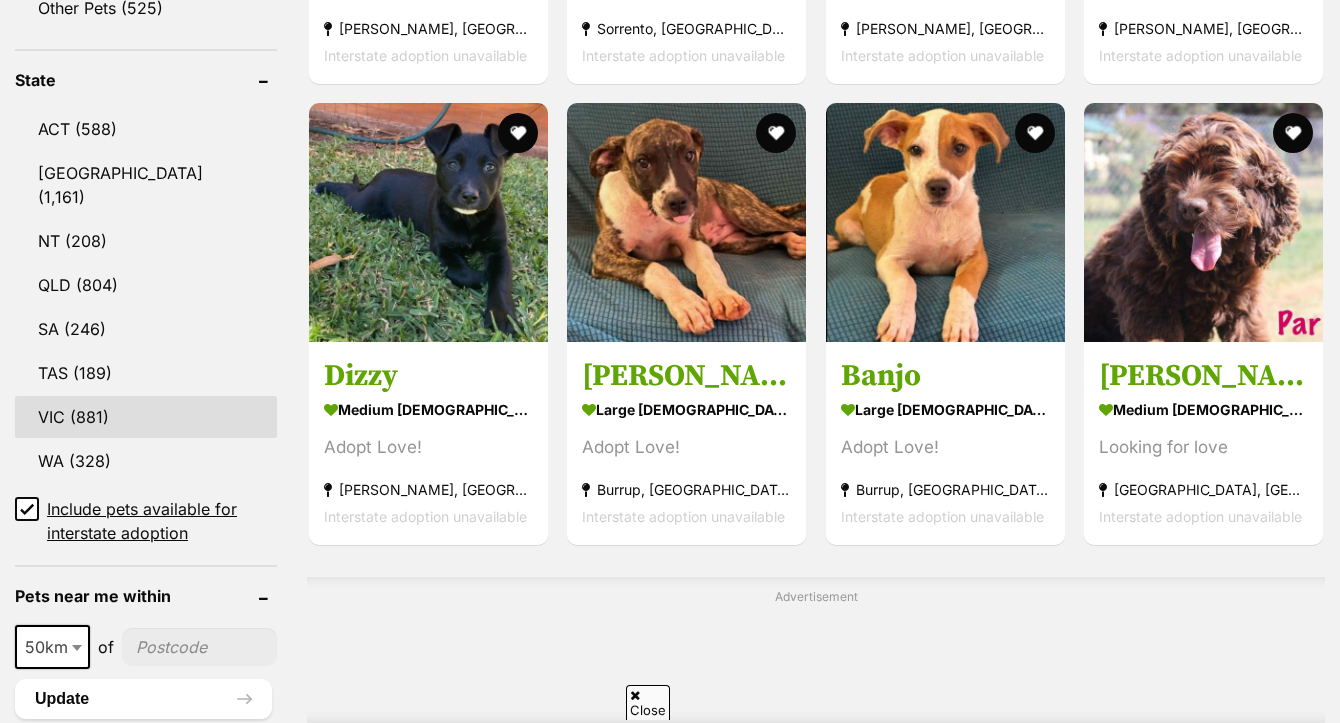 click on "VIC (881)" at bounding box center (146, 417) 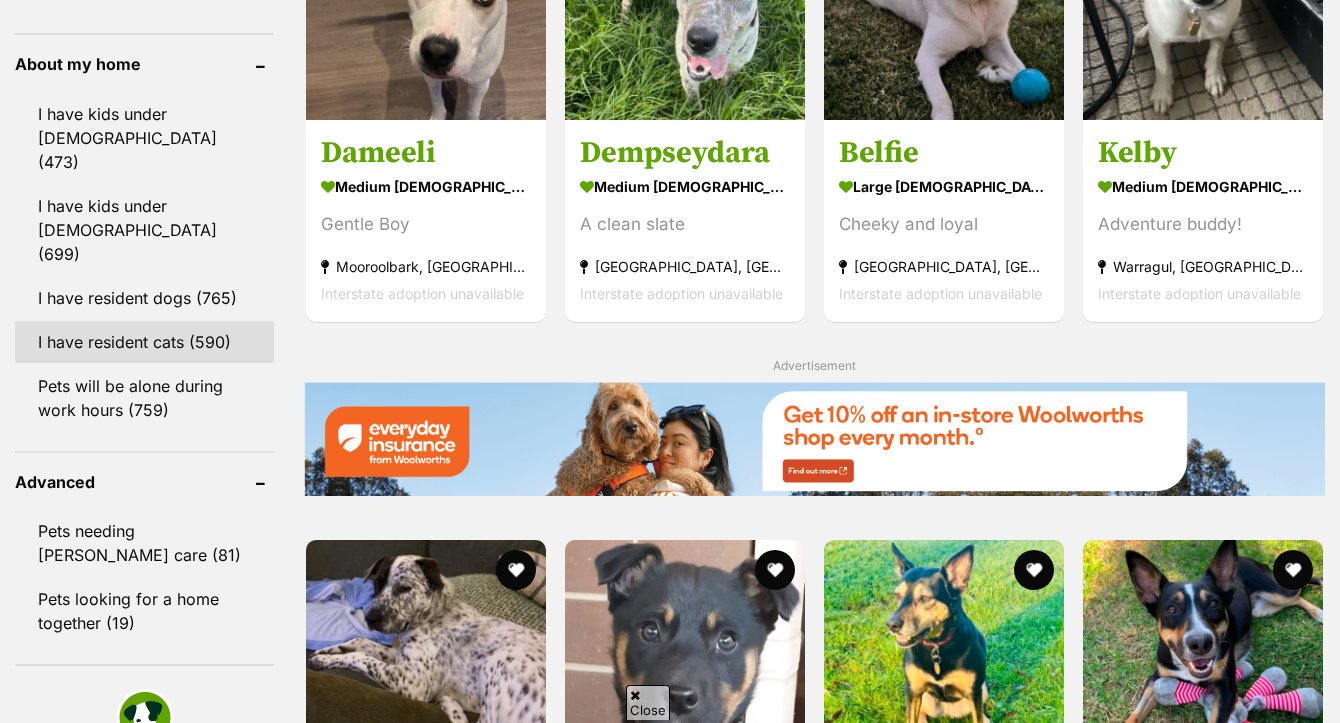 scroll, scrollTop: 2350, scrollLeft: 0, axis: vertical 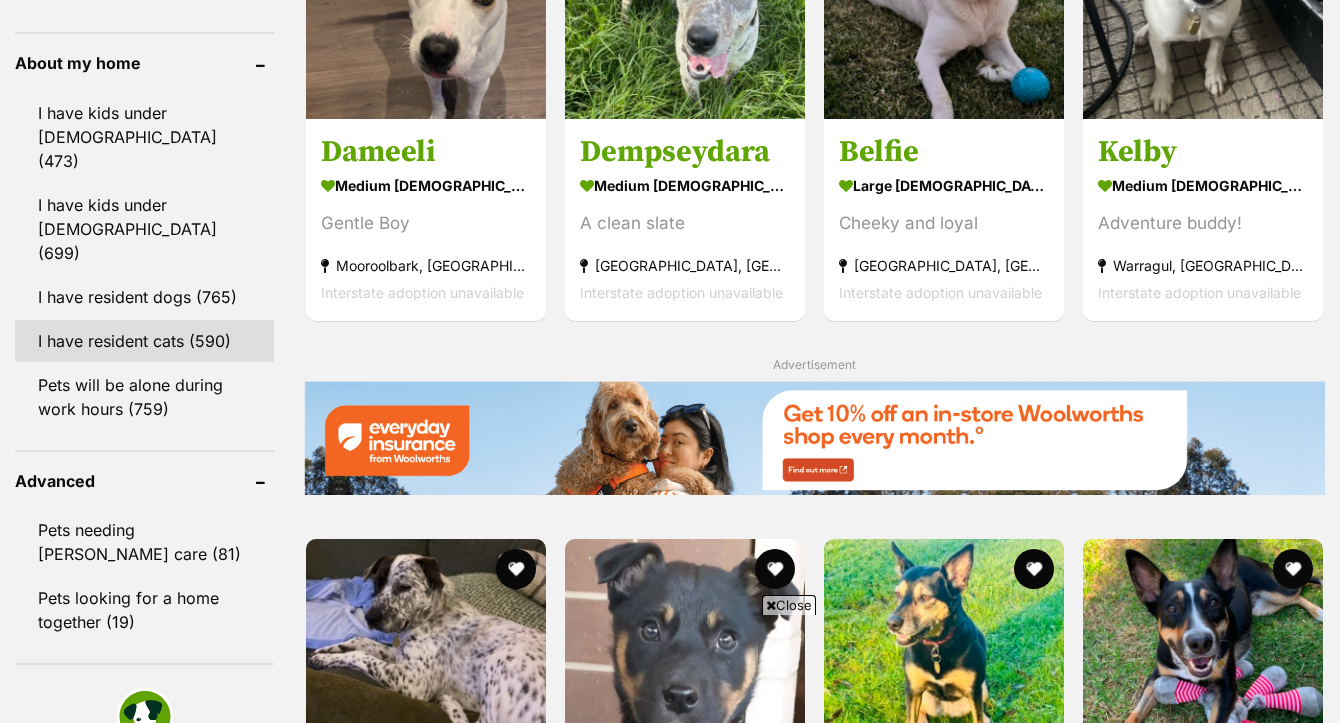 click on "I have resident cats (590)" at bounding box center (144, 341) 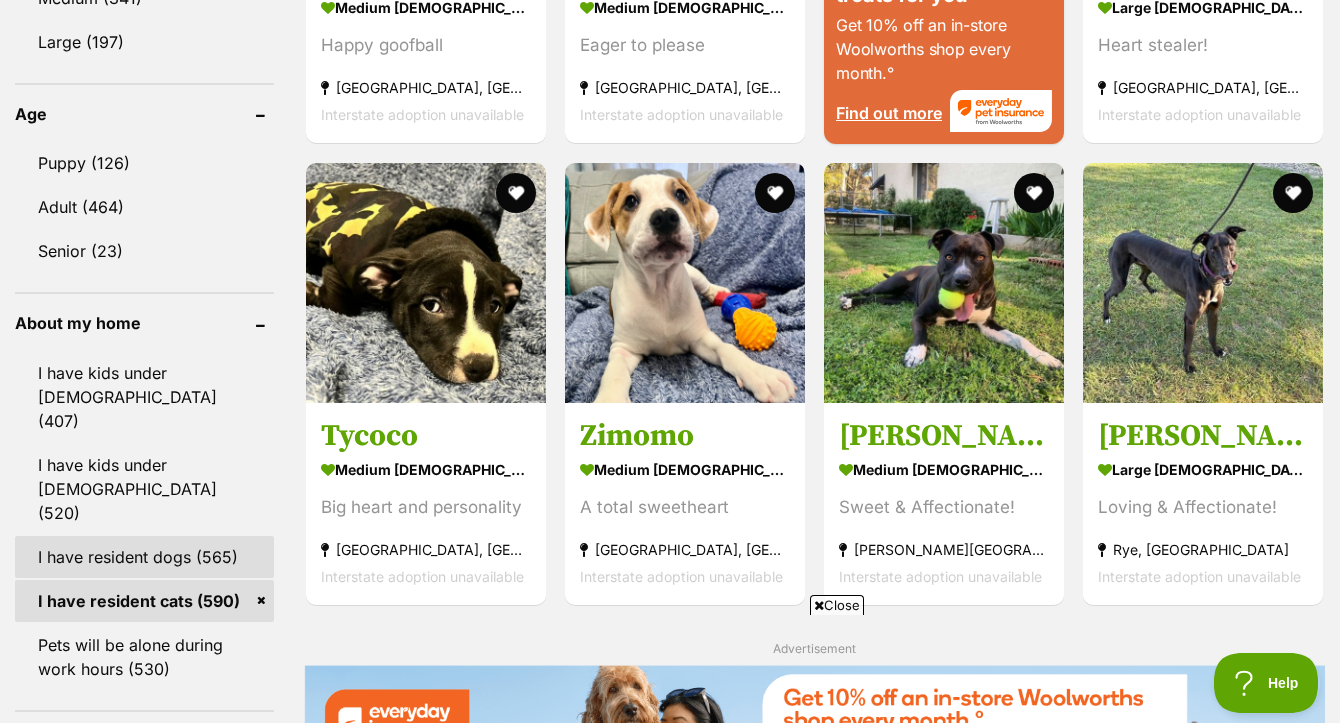 scroll, scrollTop: 0, scrollLeft: 0, axis: both 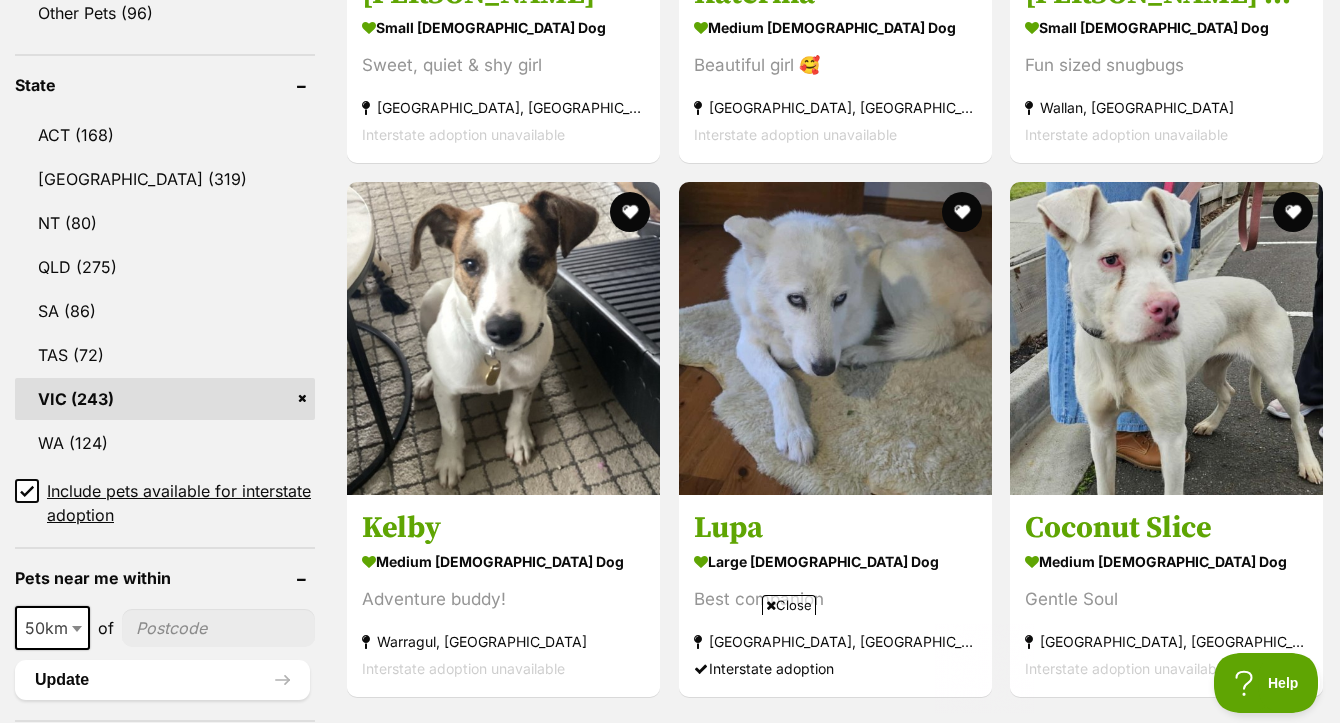click on "Close" at bounding box center [789, 605] 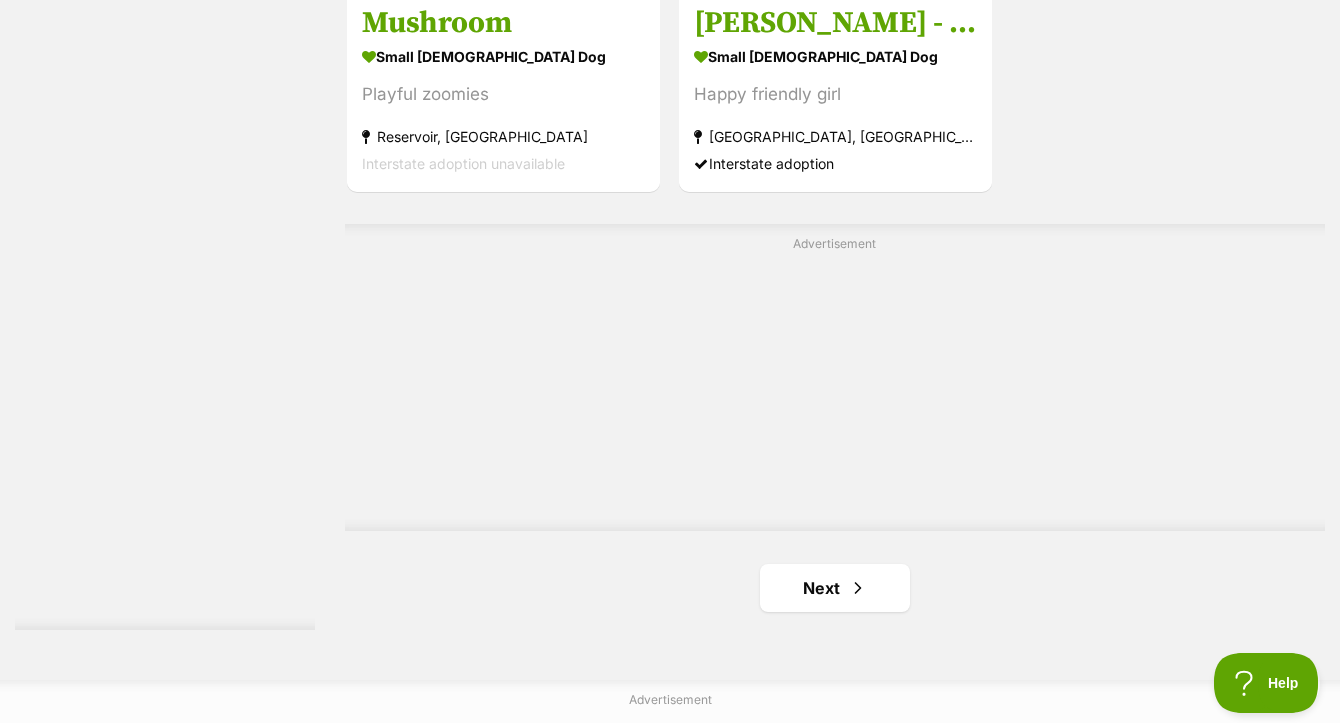 scroll, scrollTop: 4787, scrollLeft: 0, axis: vertical 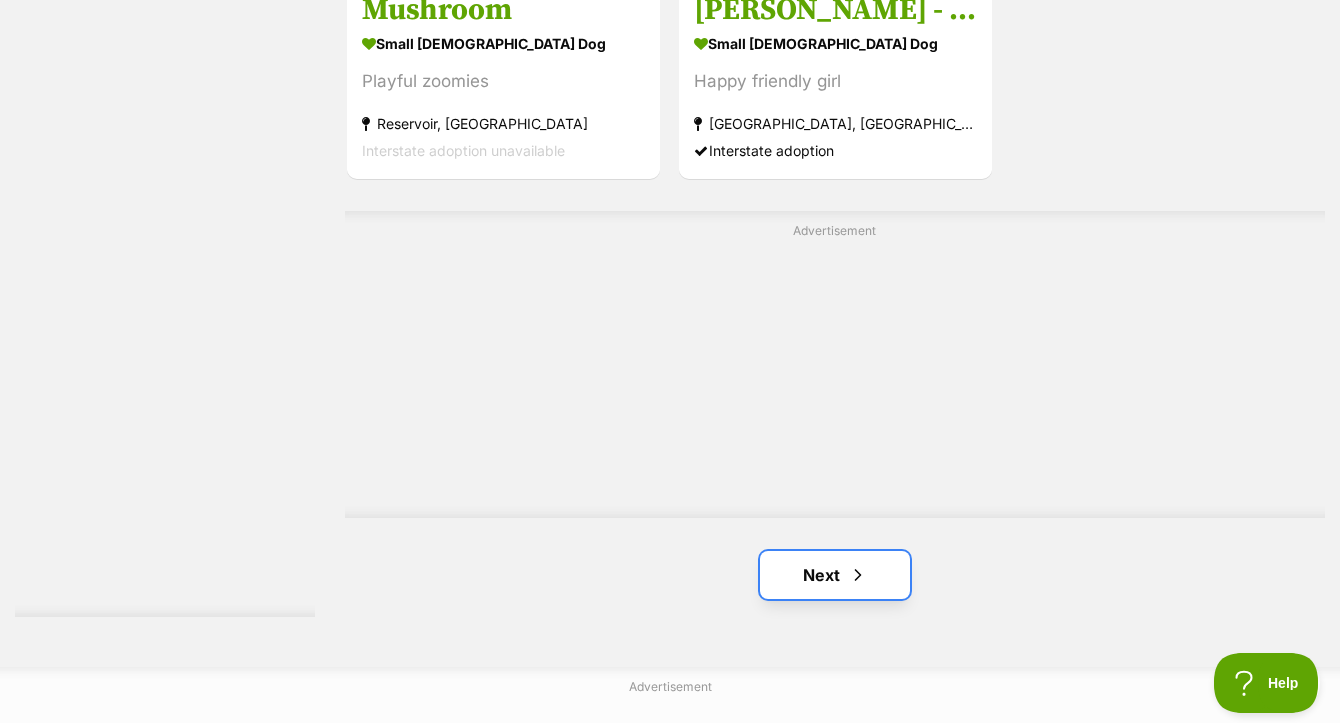 click on "Next" at bounding box center [835, 575] 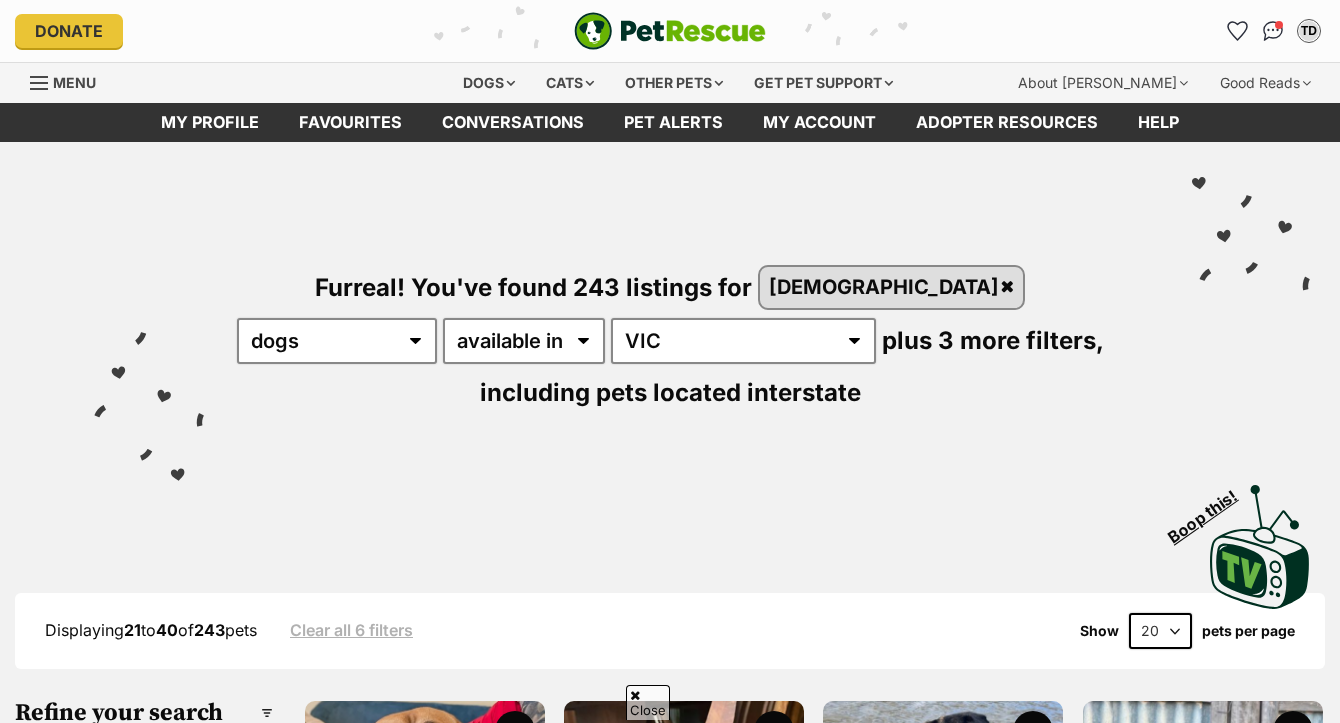 scroll, scrollTop: 152, scrollLeft: 0, axis: vertical 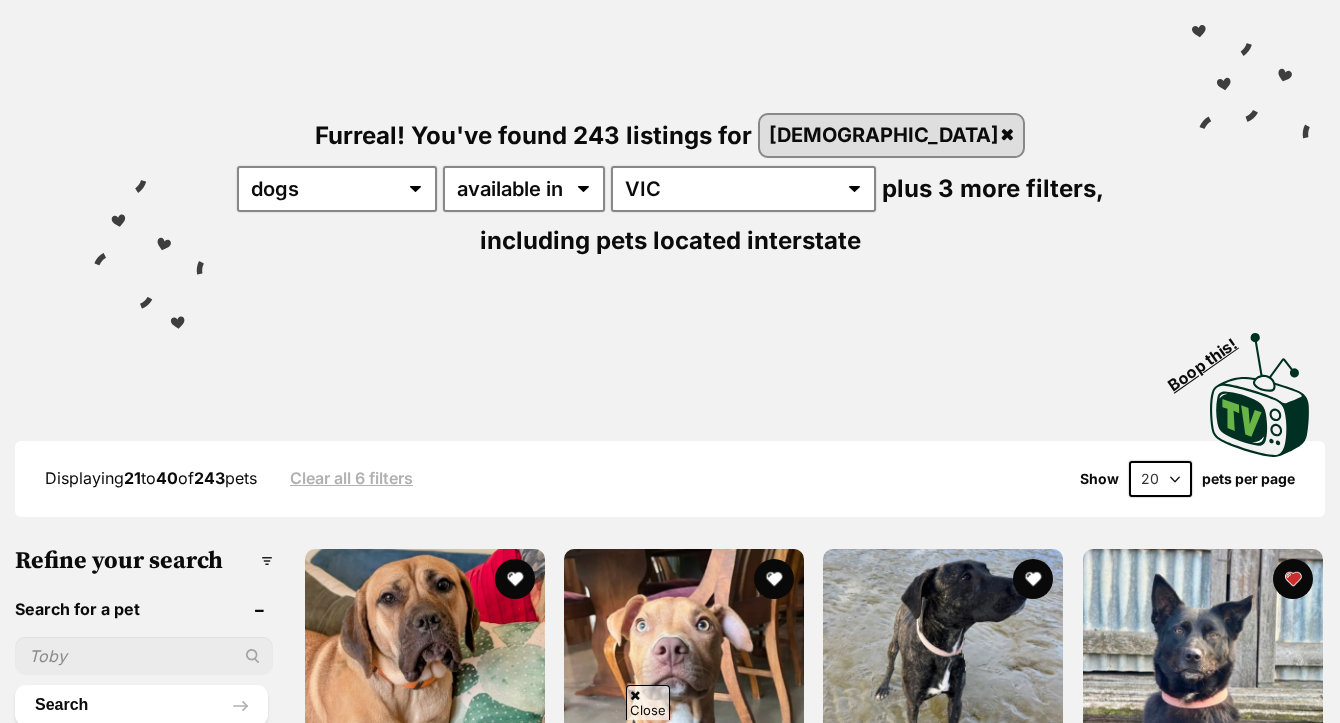 select on "60" 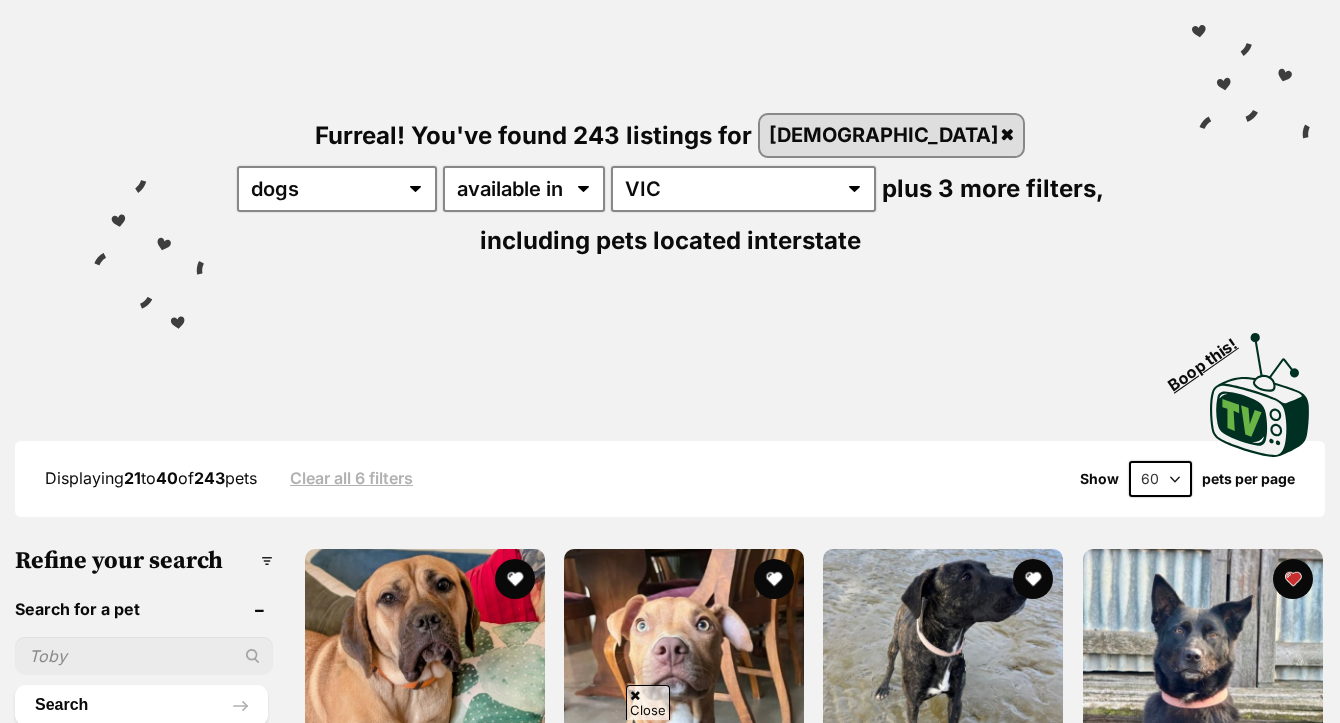 click on "60" at bounding box center [0, 0] 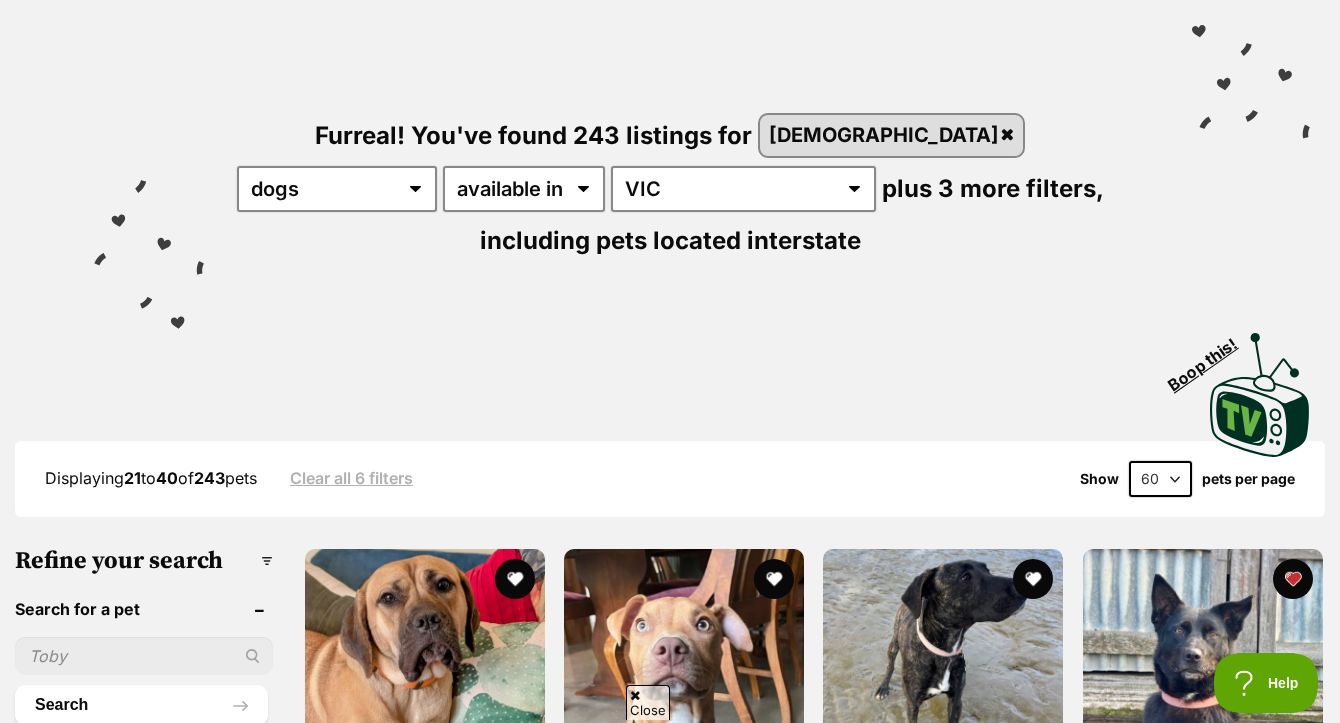 scroll, scrollTop: 0, scrollLeft: 0, axis: both 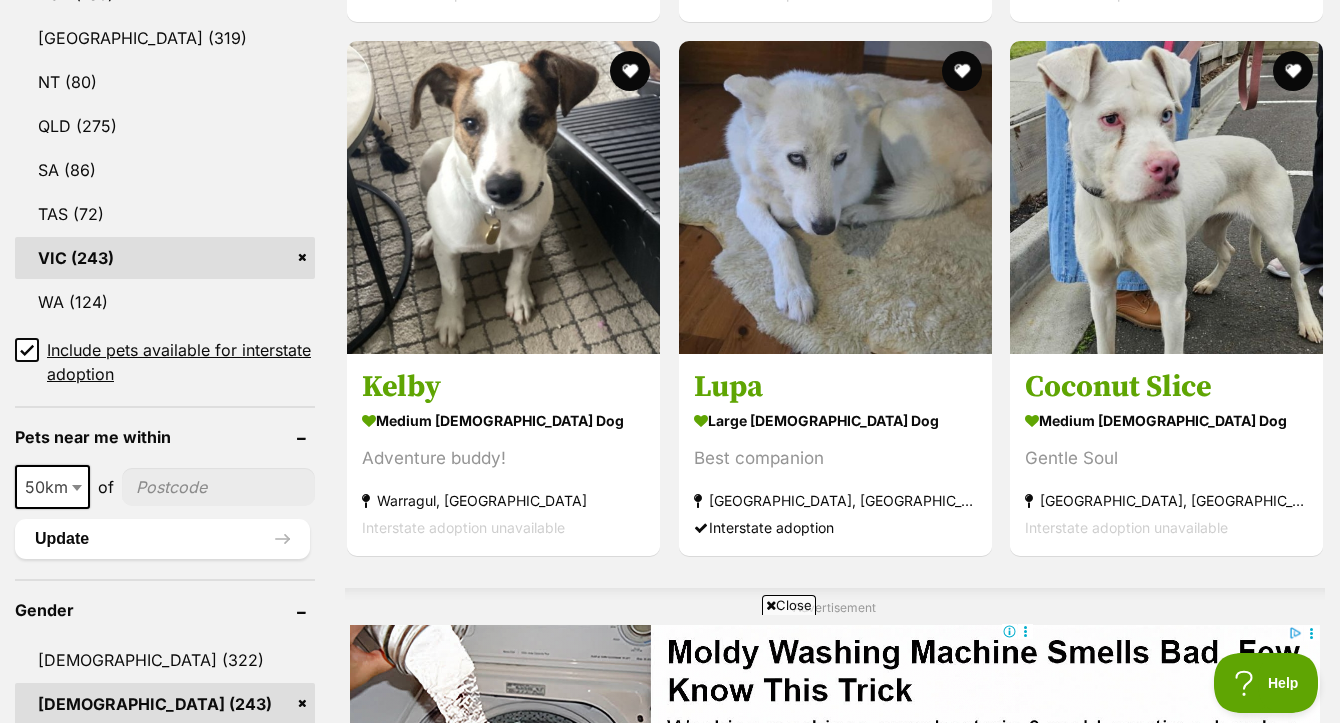 click on "Close" at bounding box center (789, 605) 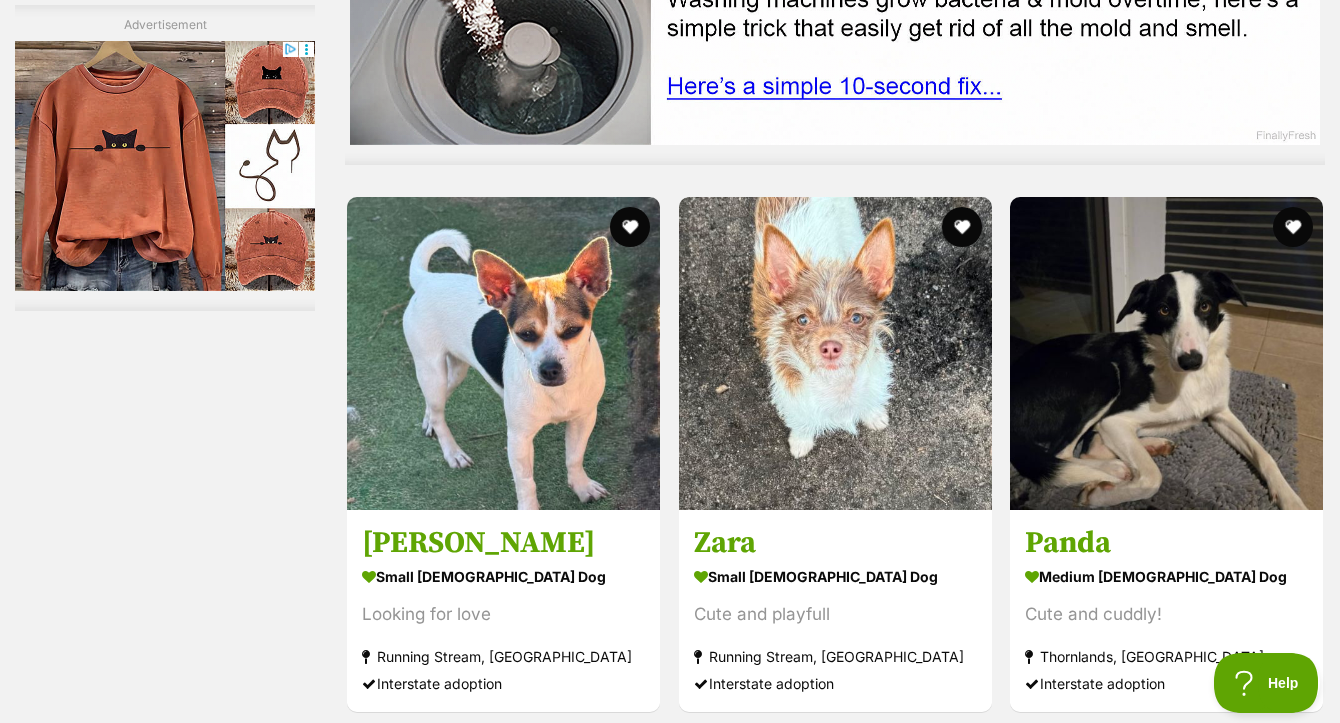 scroll, scrollTop: 6732, scrollLeft: 0, axis: vertical 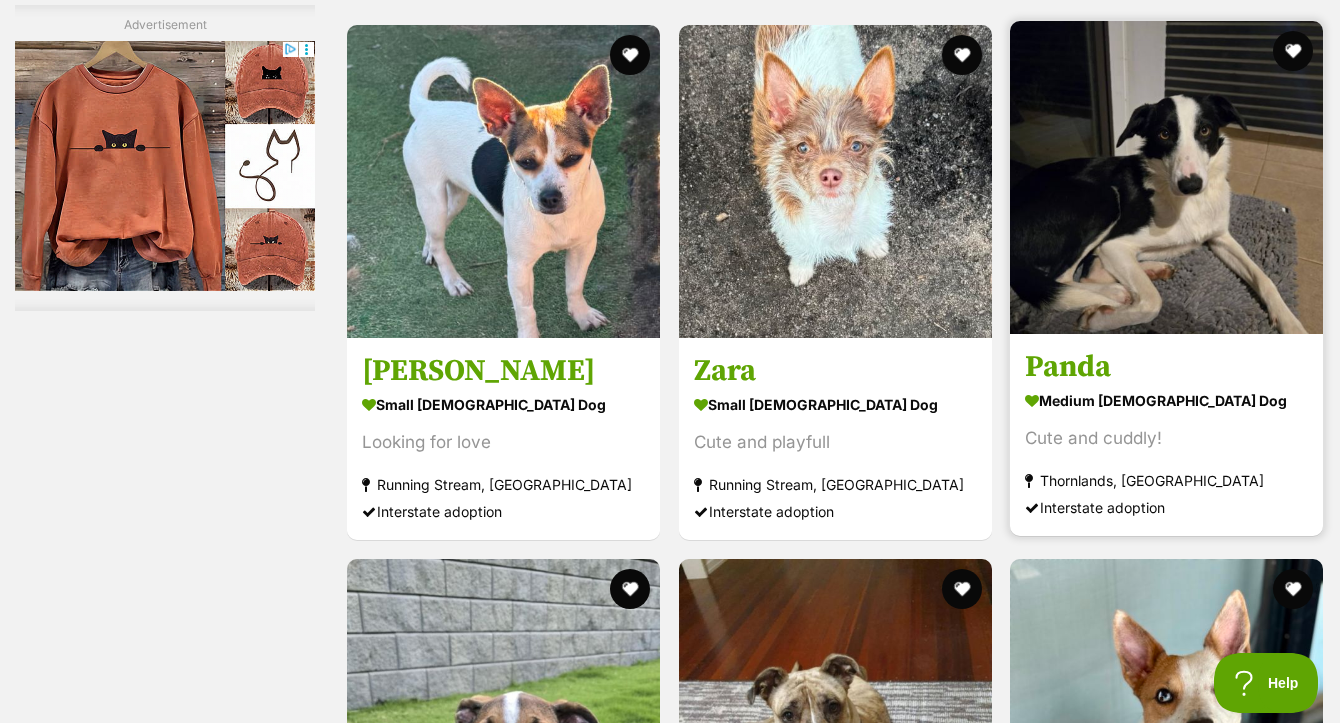 click at bounding box center [1166, 177] 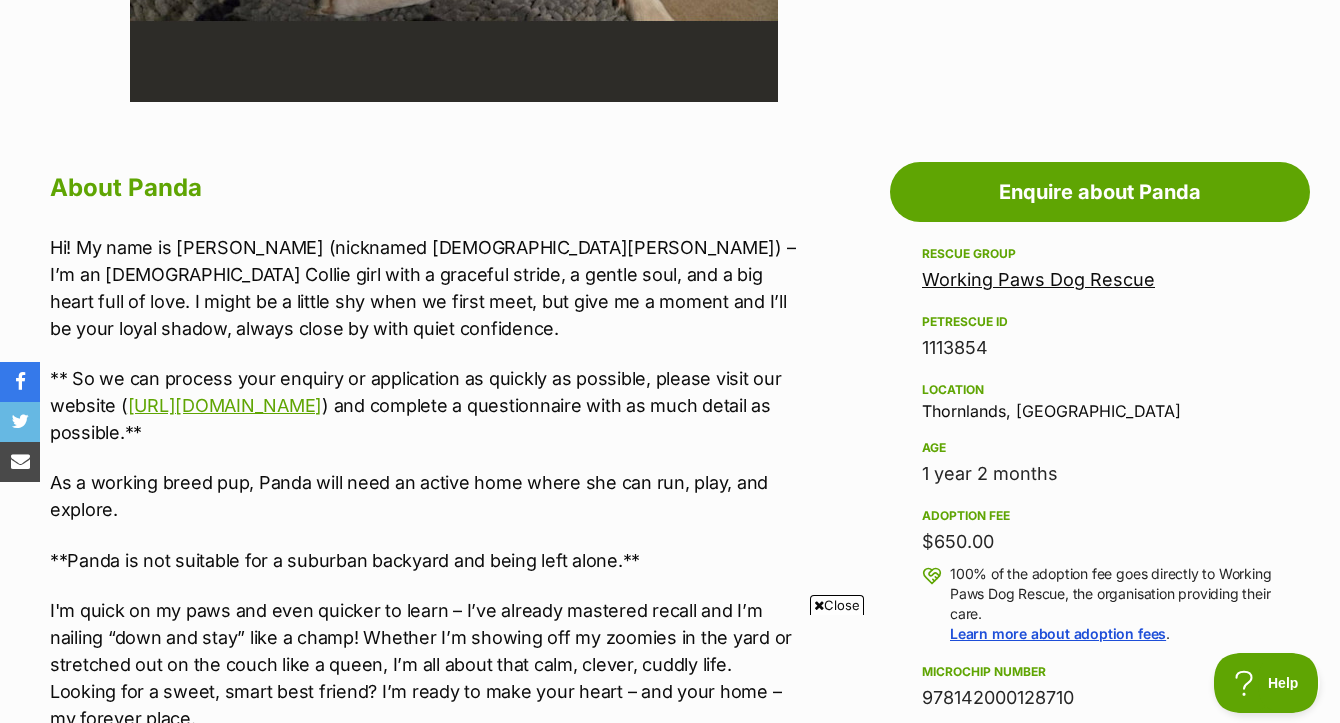 scroll, scrollTop: 971, scrollLeft: 0, axis: vertical 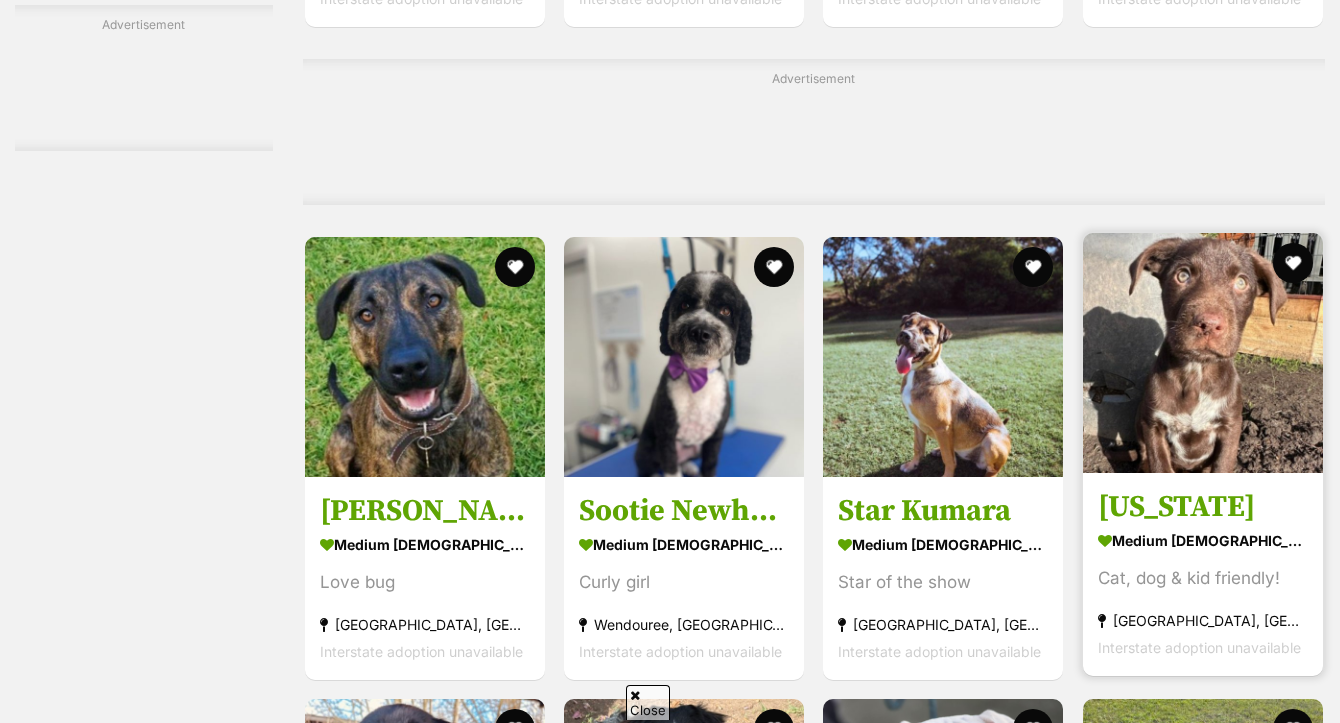 click at bounding box center (1203, 353) 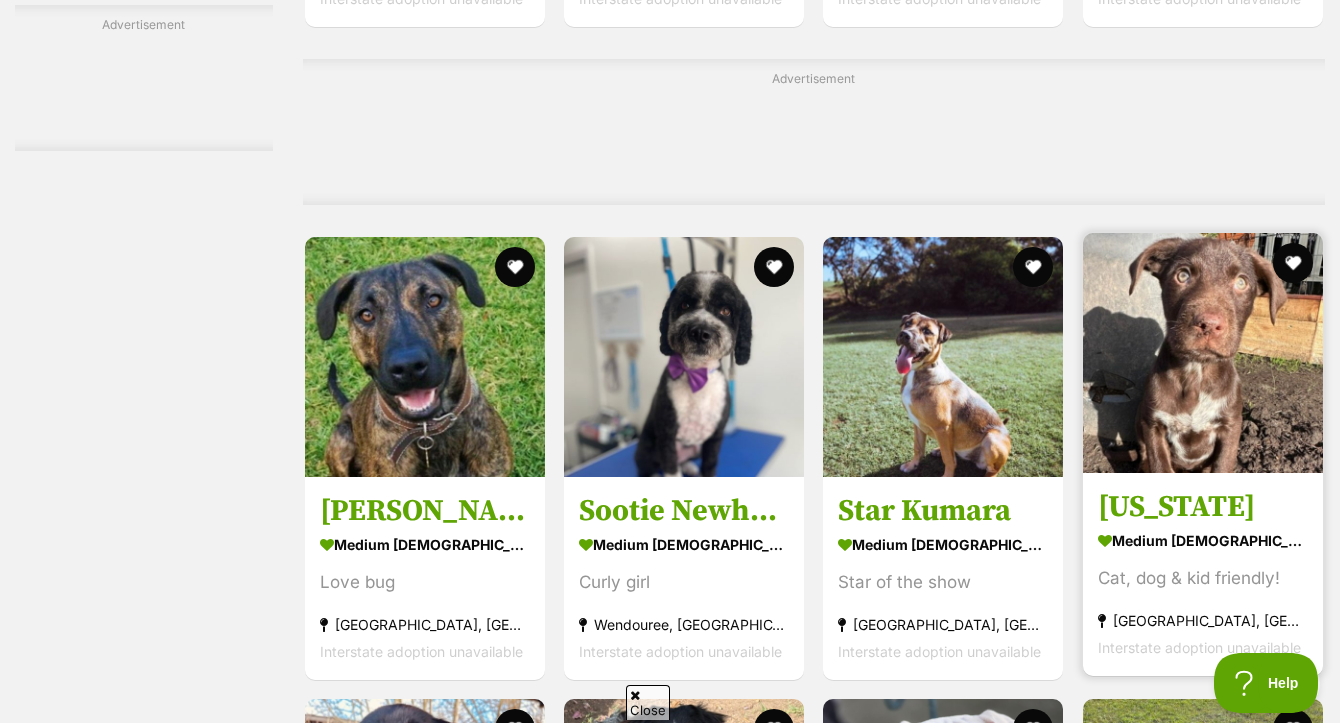 scroll, scrollTop: 0, scrollLeft: 0, axis: both 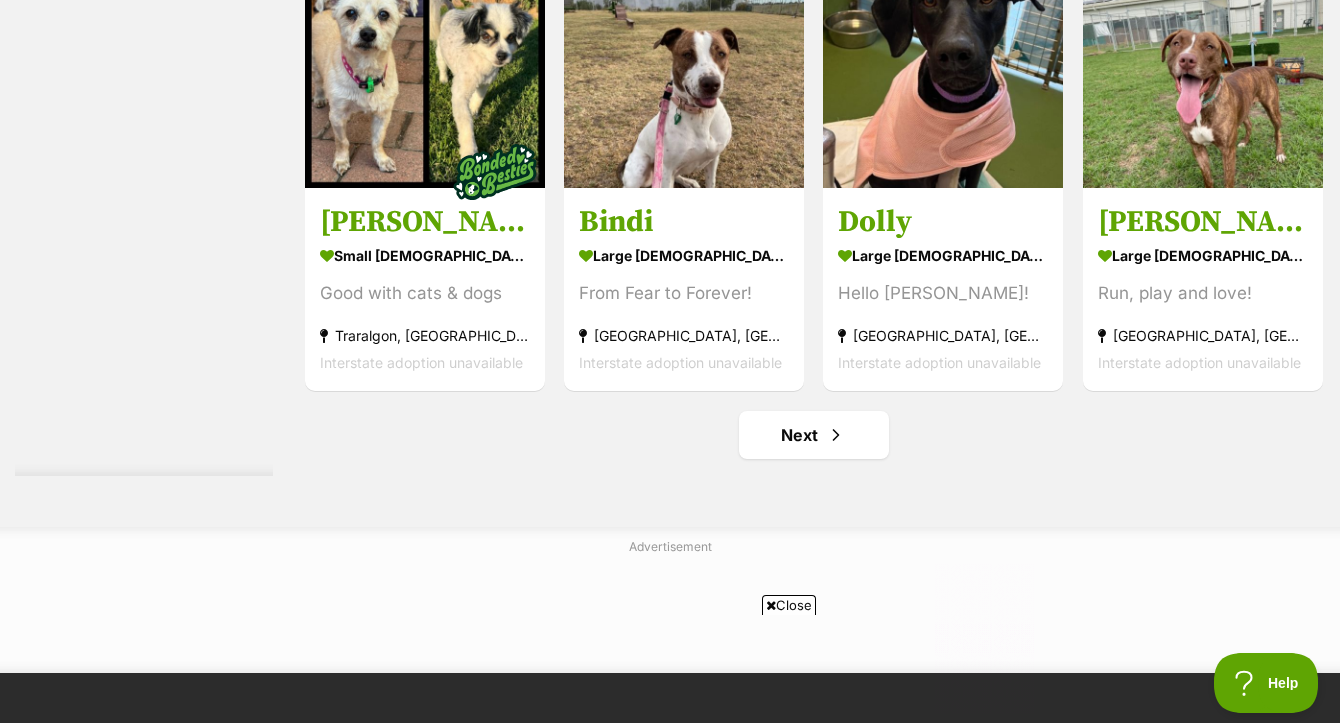 click at bounding box center [771, 605] 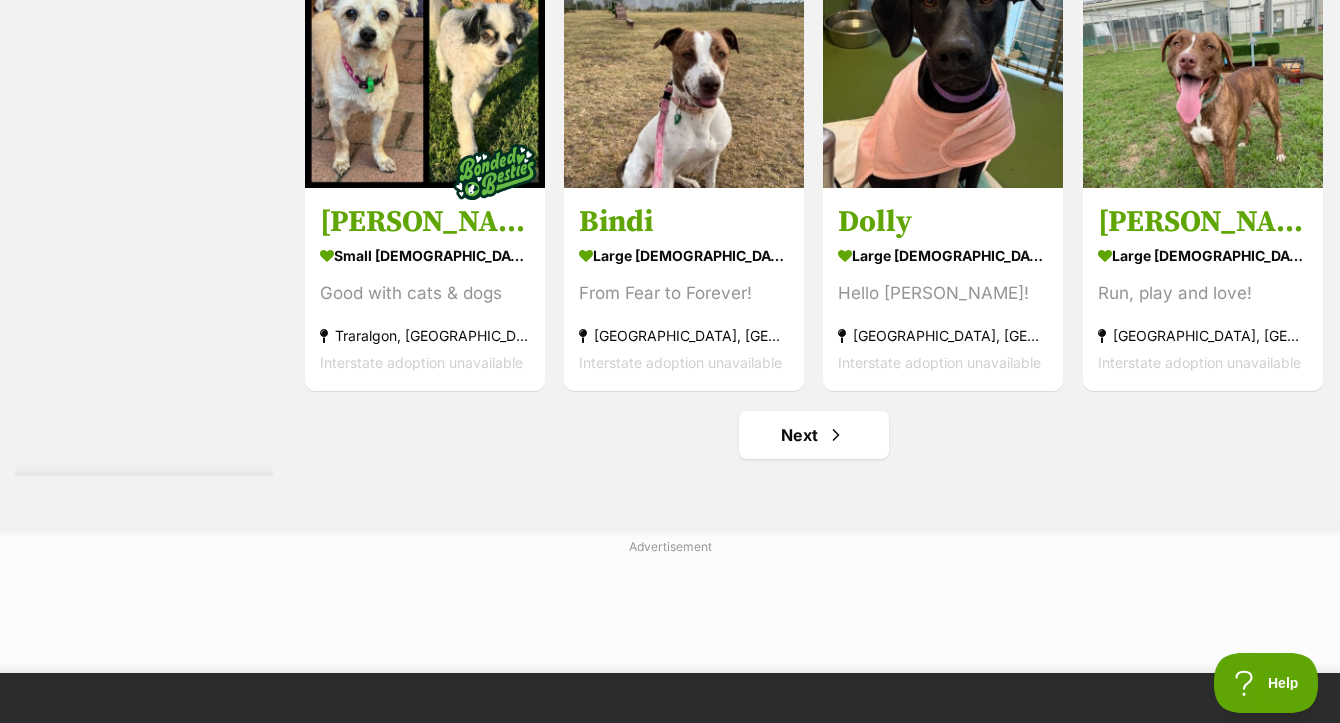 scroll, scrollTop: 0, scrollLeft: 0, axis: both 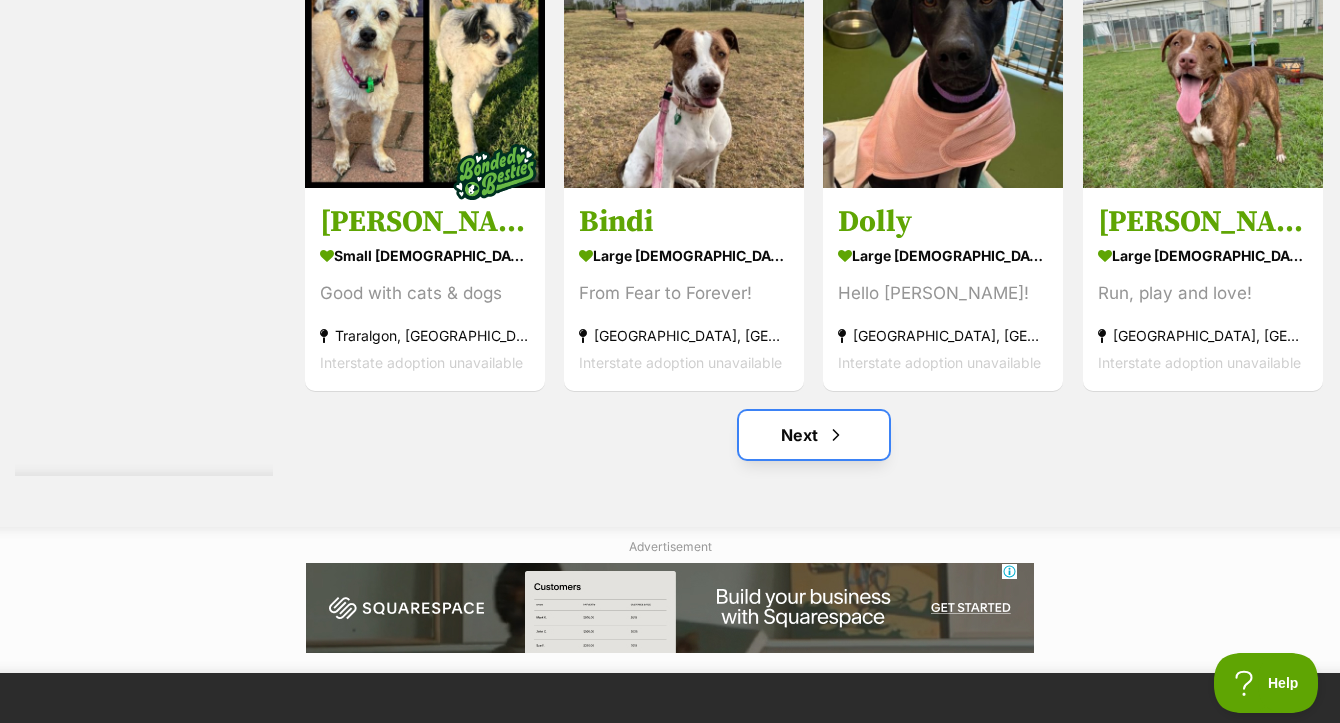 click on "Next" at bounding box center [814, 435] 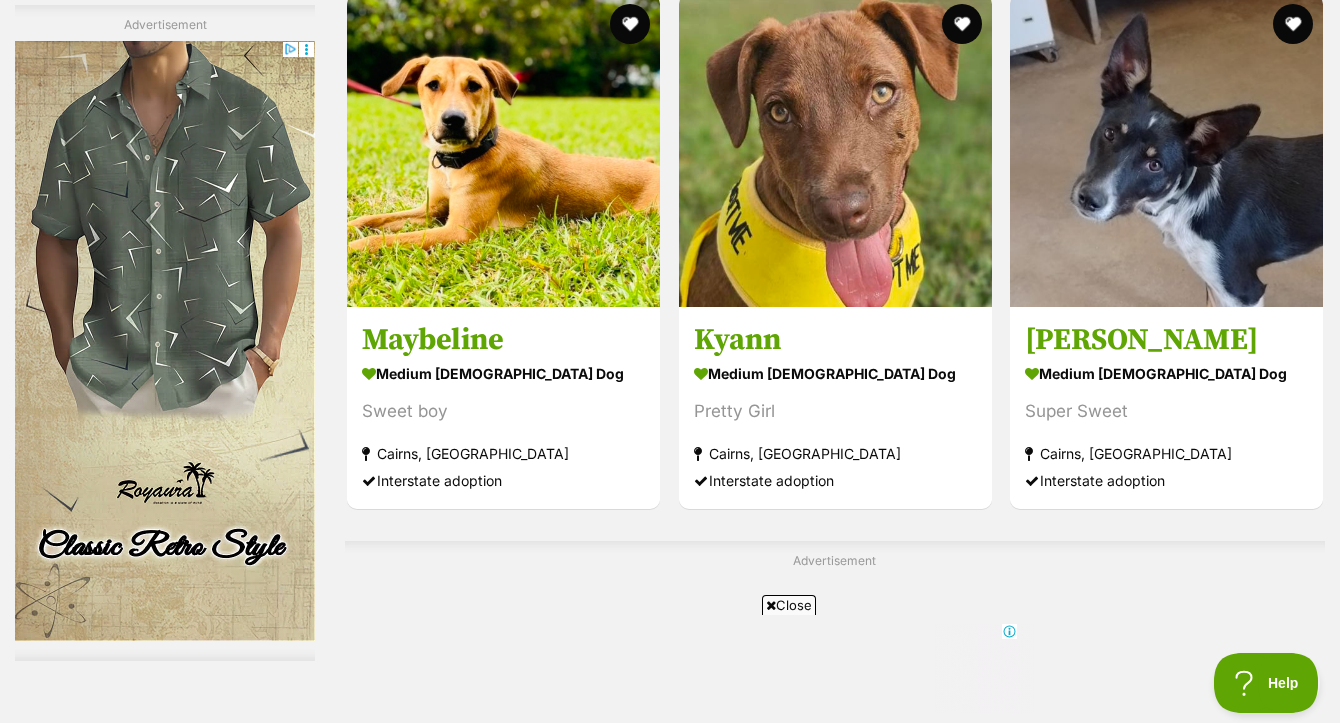 scroll, scrollTop: 5204, scrollLeft: 0, axis: vertical 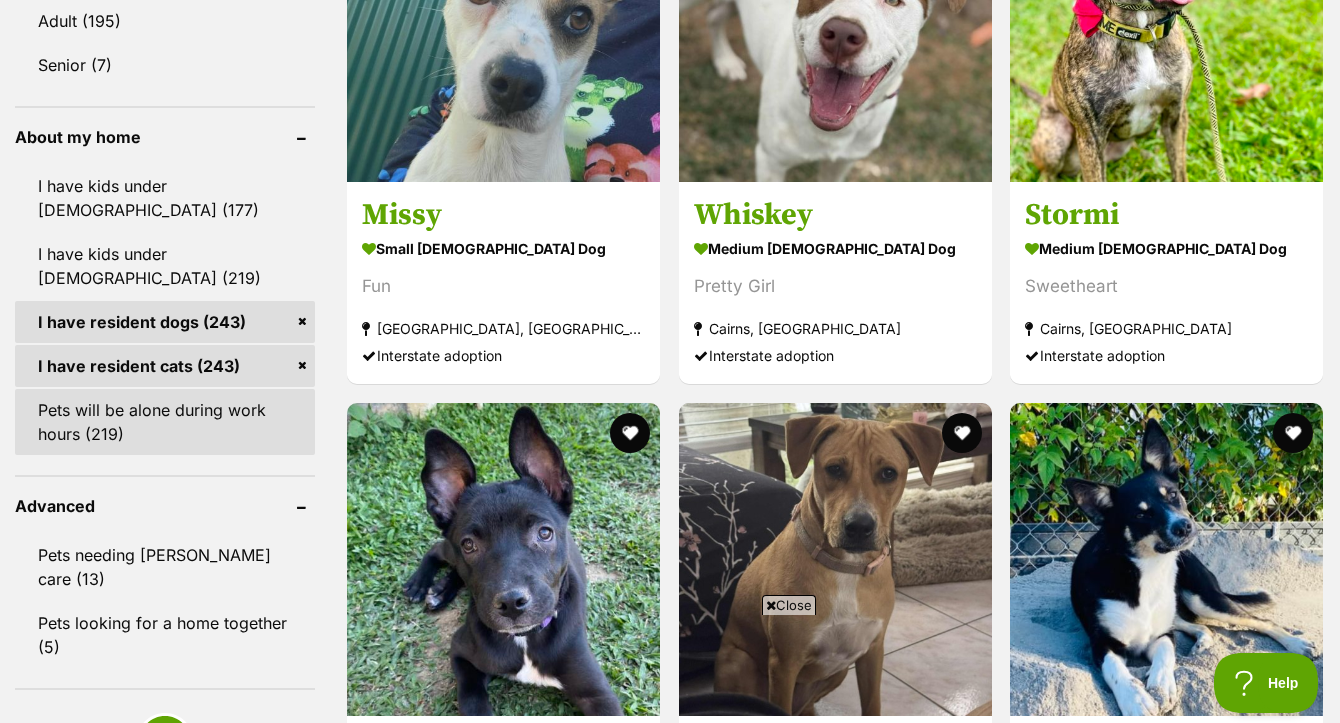 click on "Pets will be alone during work hours (219)" at bounding box center (165, 422) 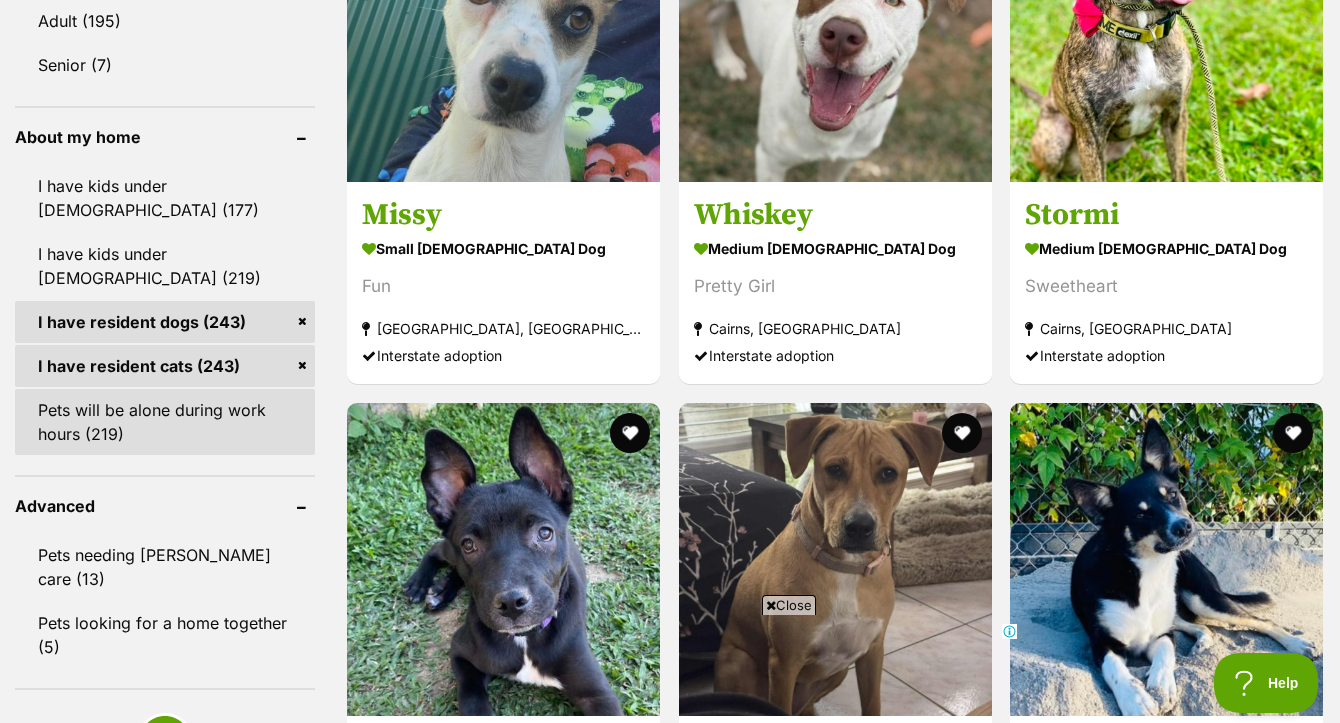 scroll, scrollTop: 0, scrollLeft: 0, axis: both 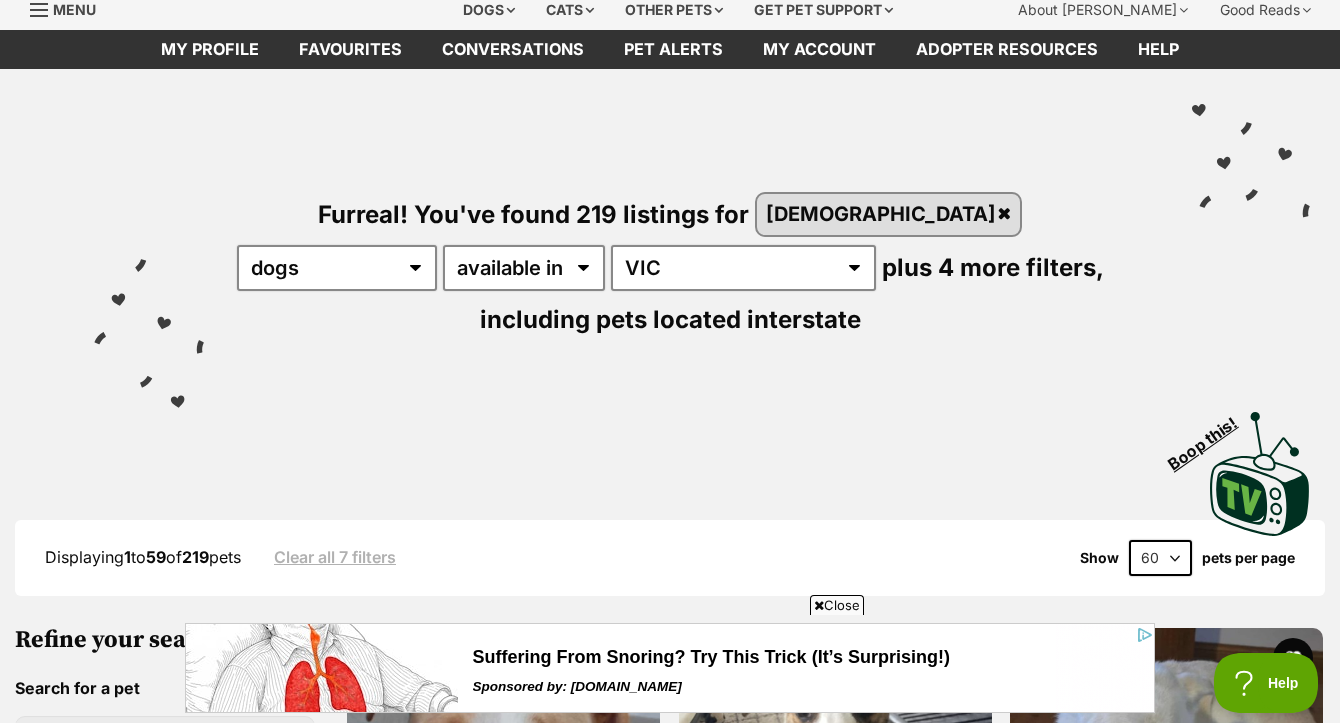 click on "Close" at bounding box center (837, 605) 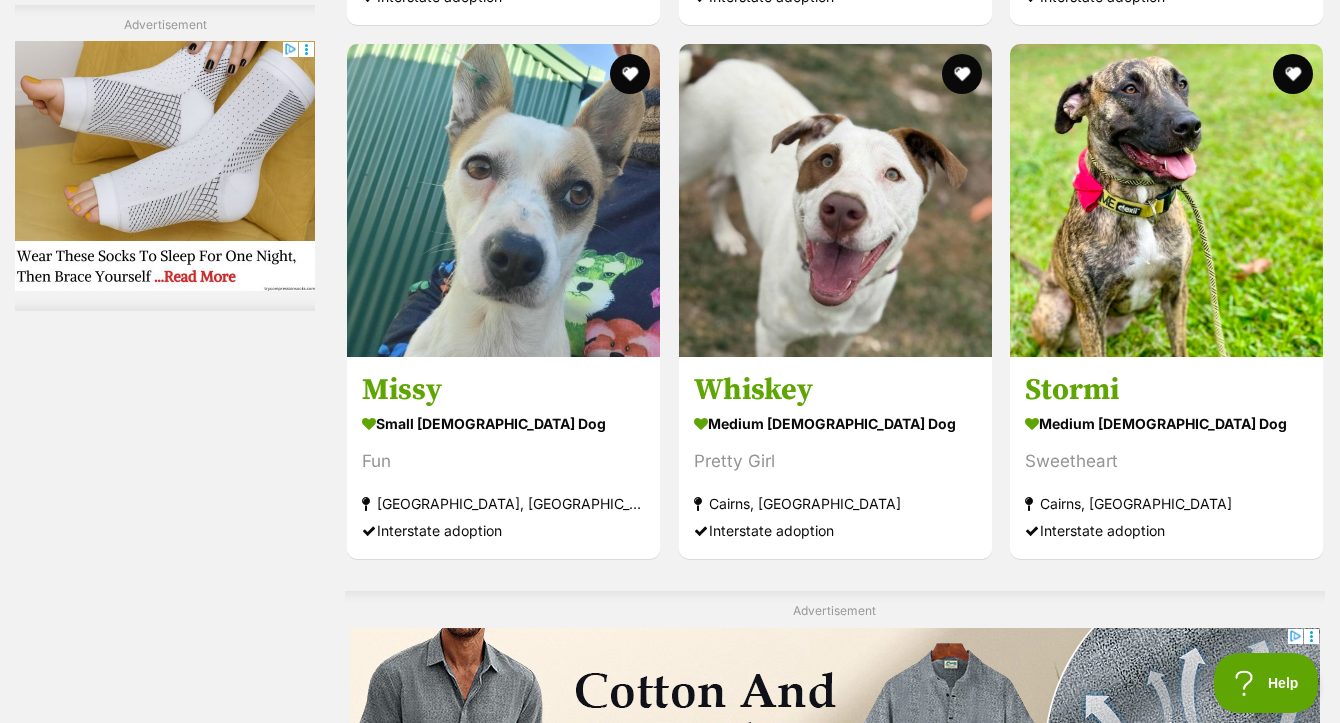 scroll, scrollTop: 13530, scrollLeft: 0, axis: vertical 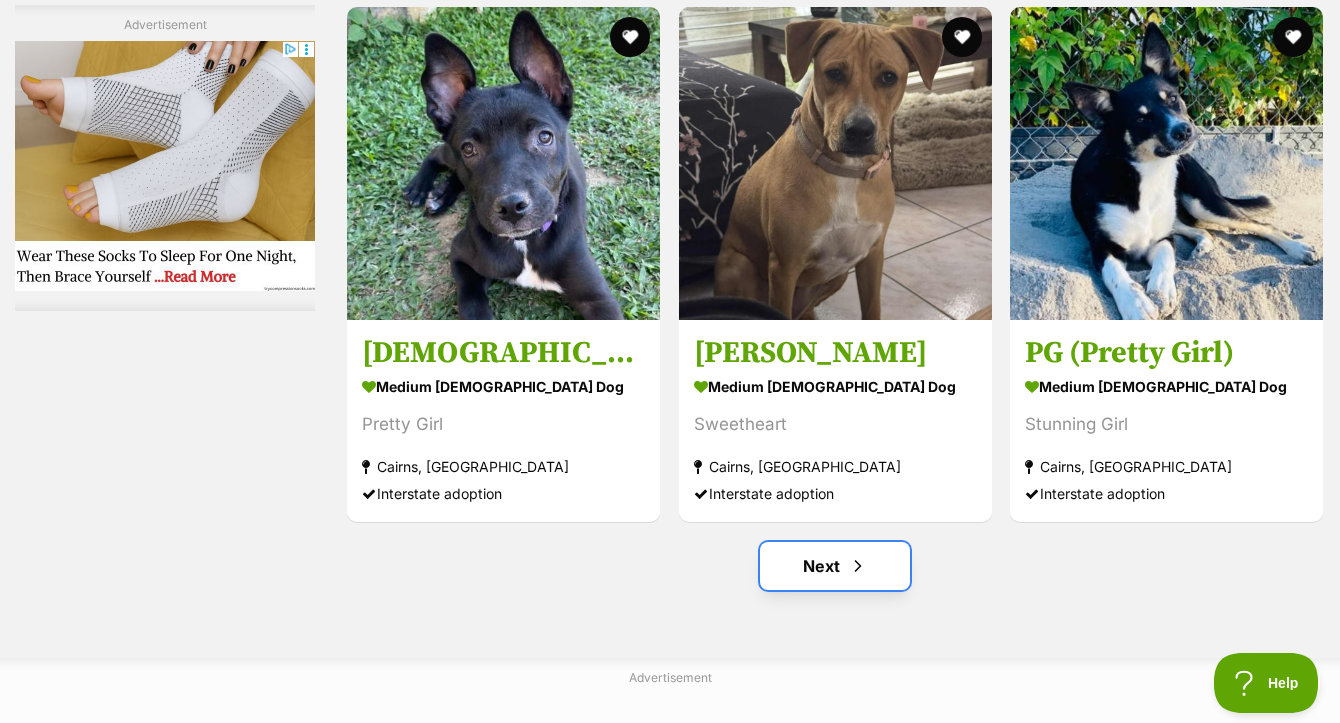 click on "Next" at bounding box center (835, 566) 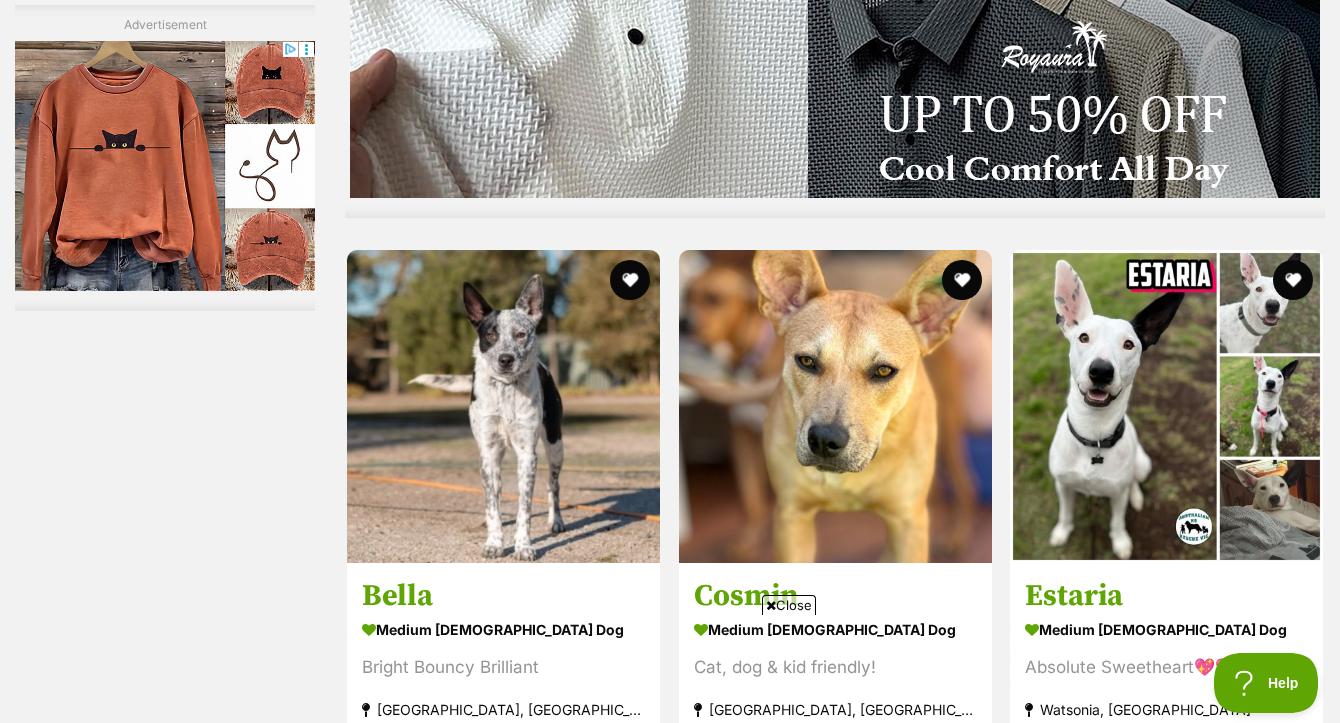 scroll, scrollTop: 0, scrollLeft: 0, axis: both 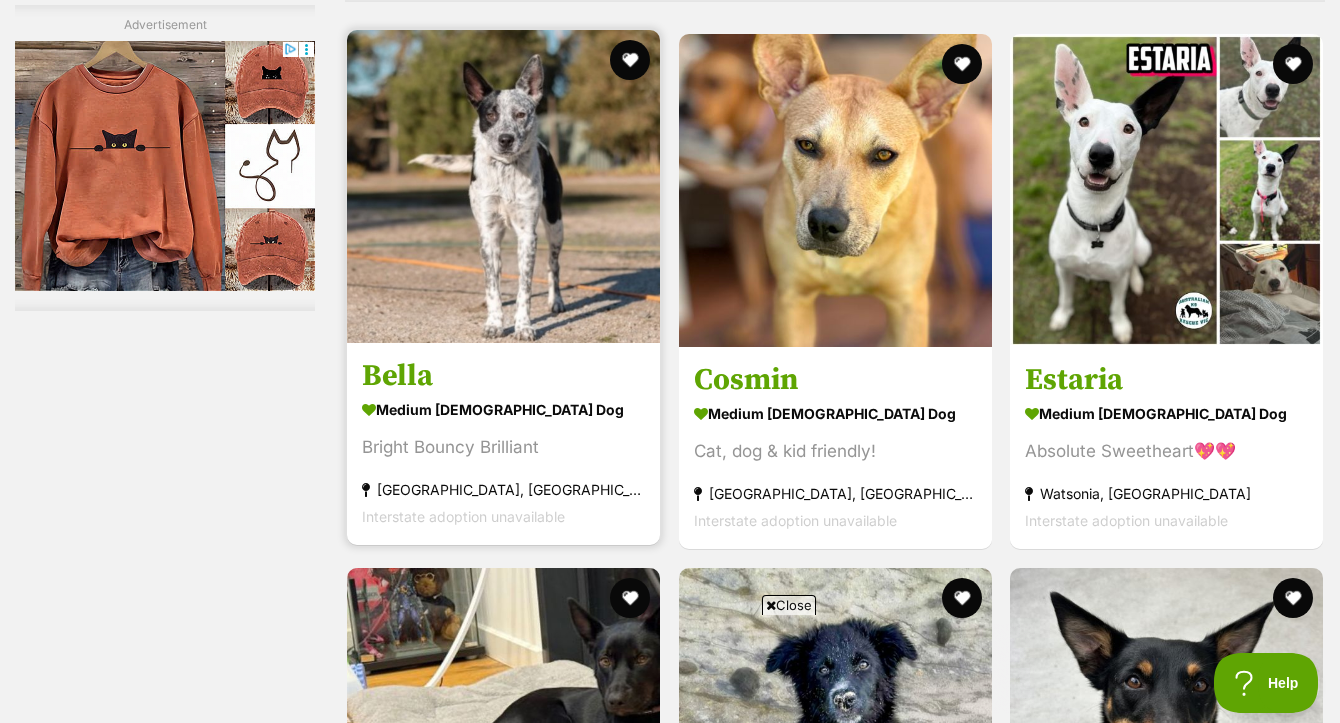 click at bounding box center [503, 186] 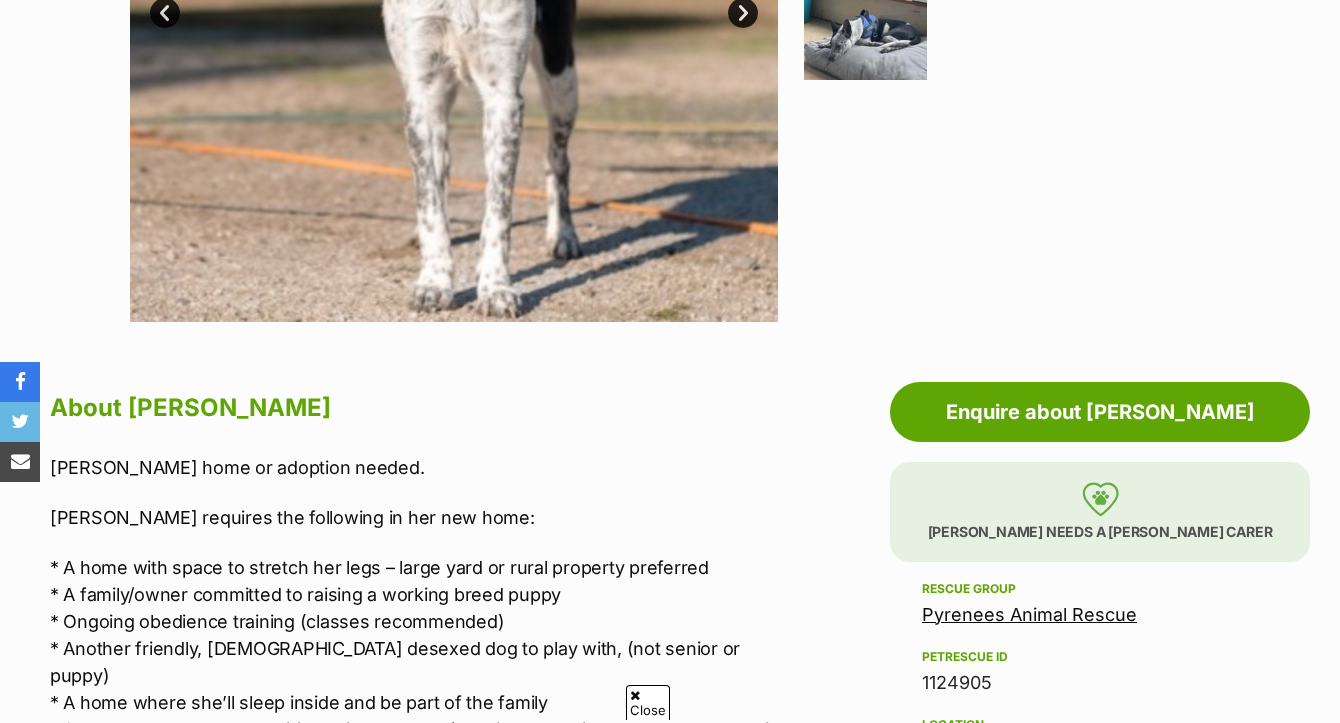 scroll, scrollTop: 742, scrollLeft: 0, axis: vertical 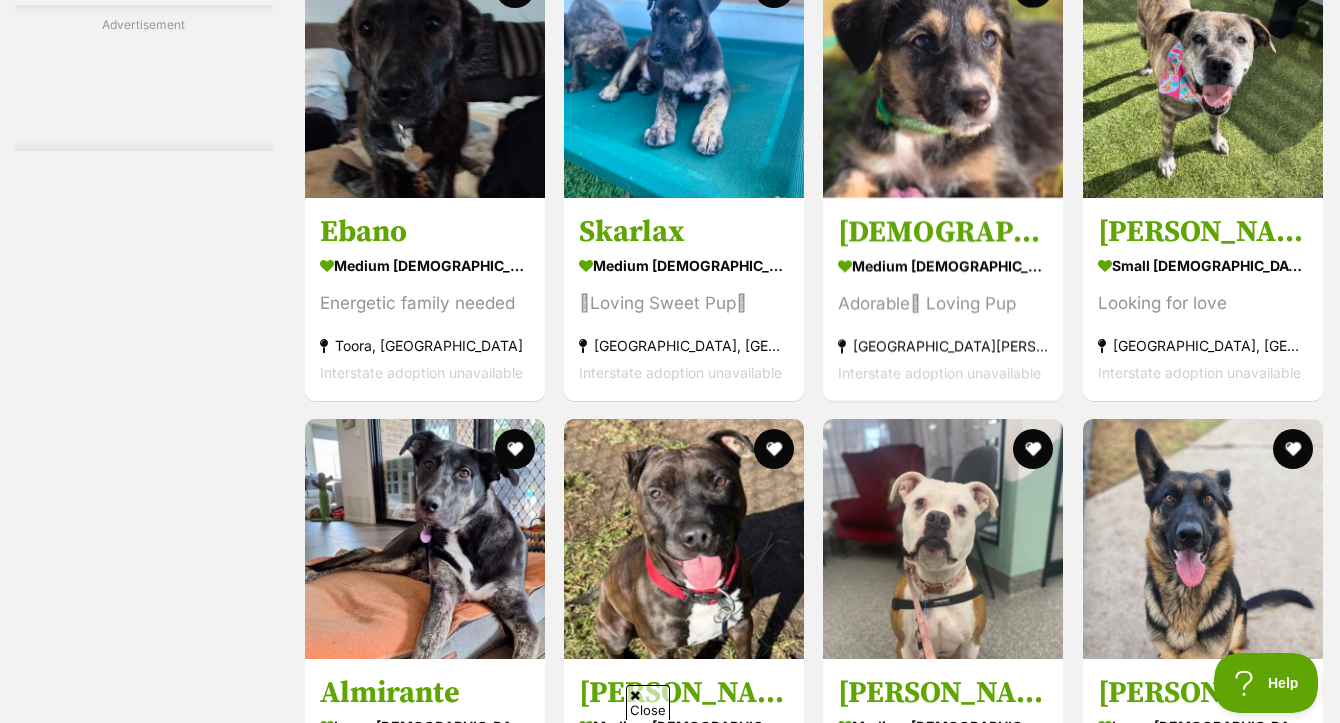 click at bounding box center [684, -1694] 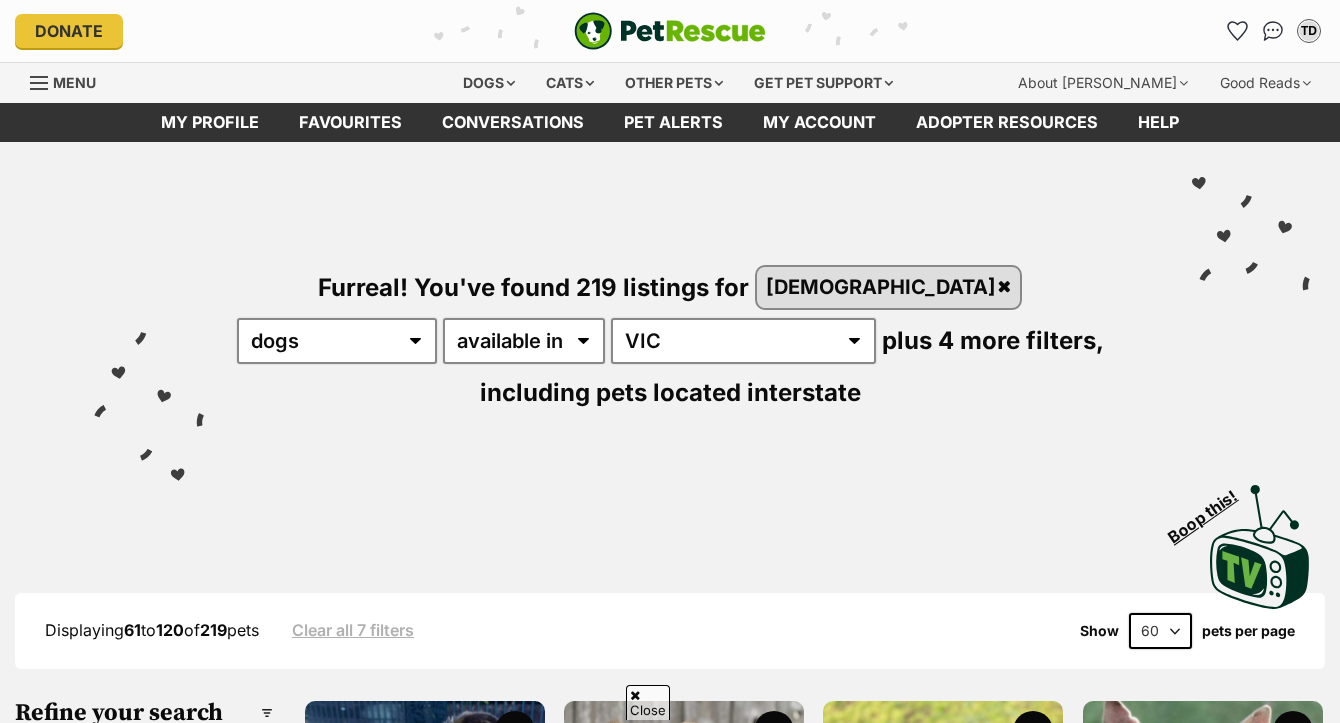 scroll, scrollTop: 5855, scrollLeft: 0, axis: vertical 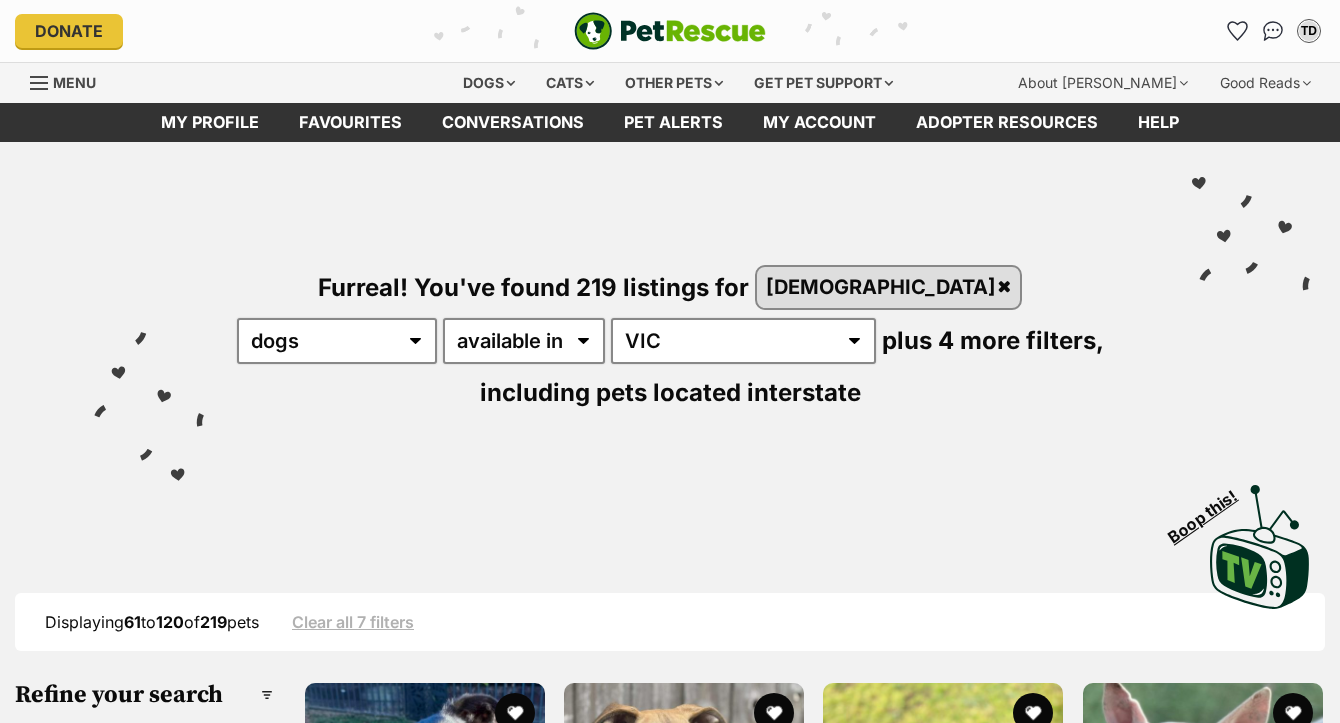 click on "Adult (178)" at bounding box center [144, 2327] 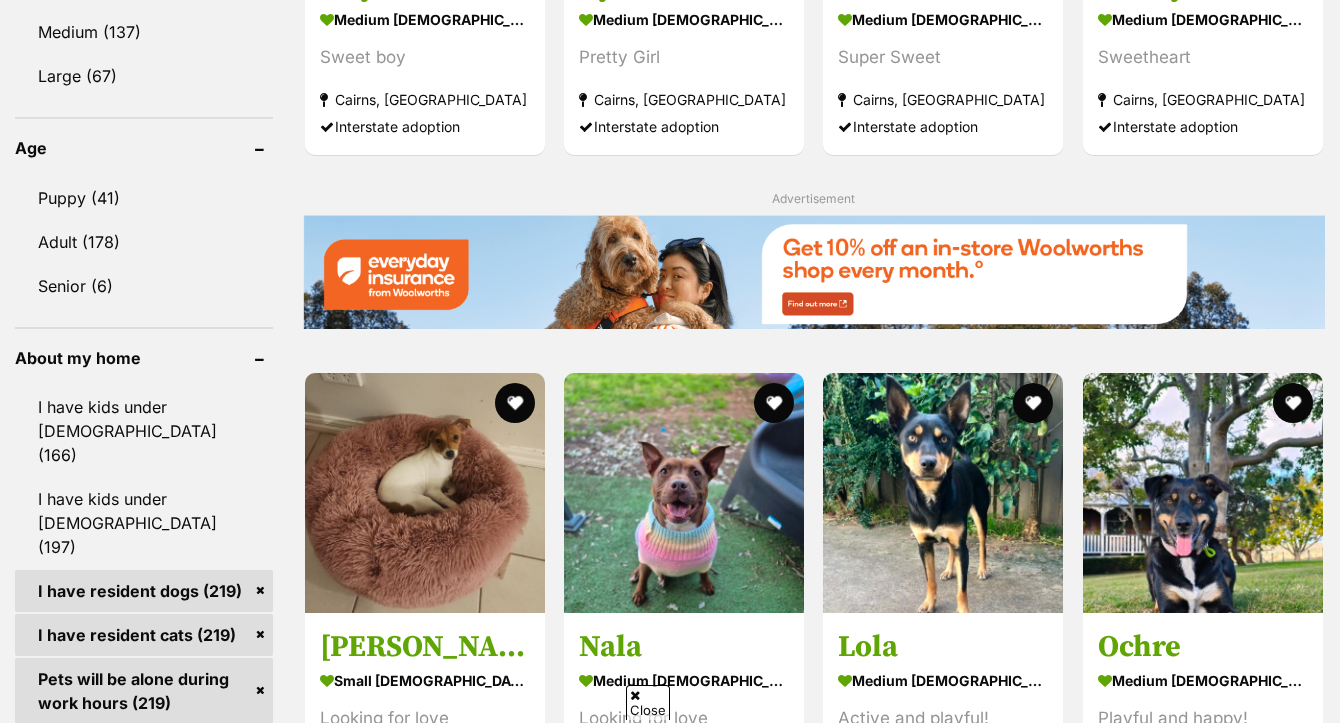 scroll, scrollTop: 2103, scrollLeft: 0, axis: vertical 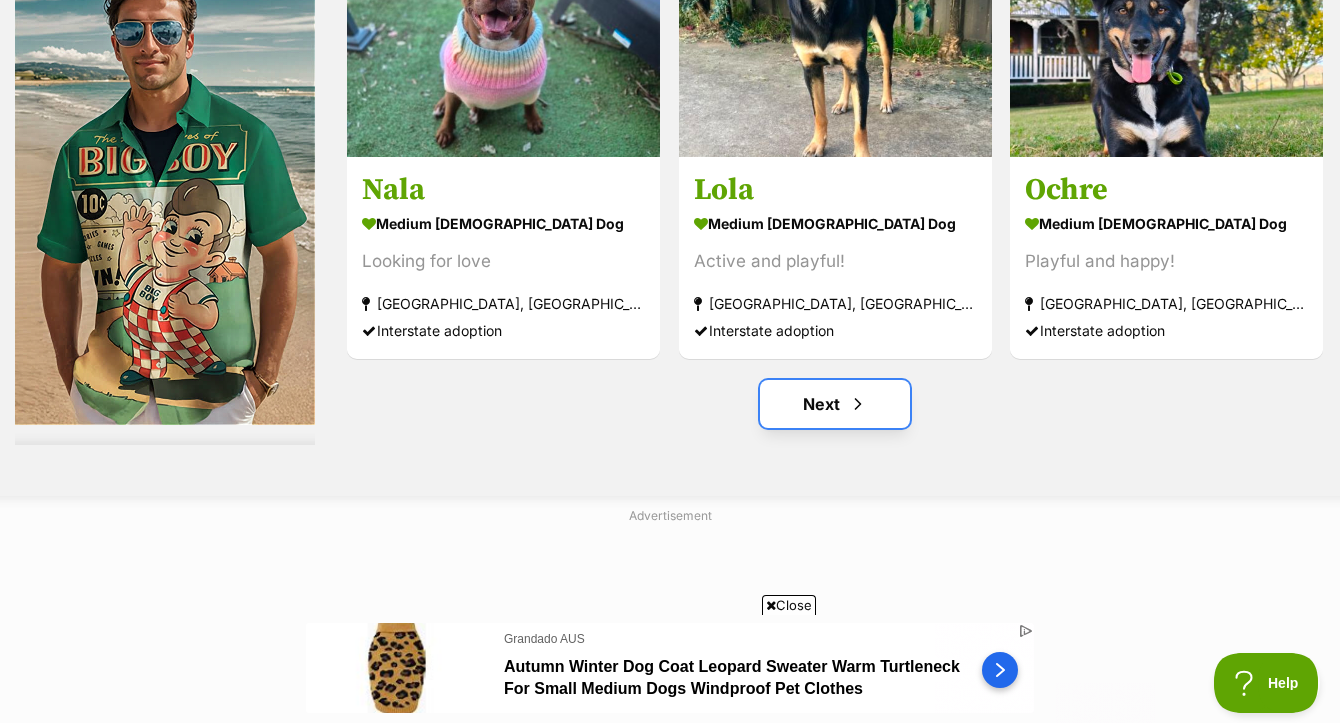 click on "Next" at bounding box center (835, 404) 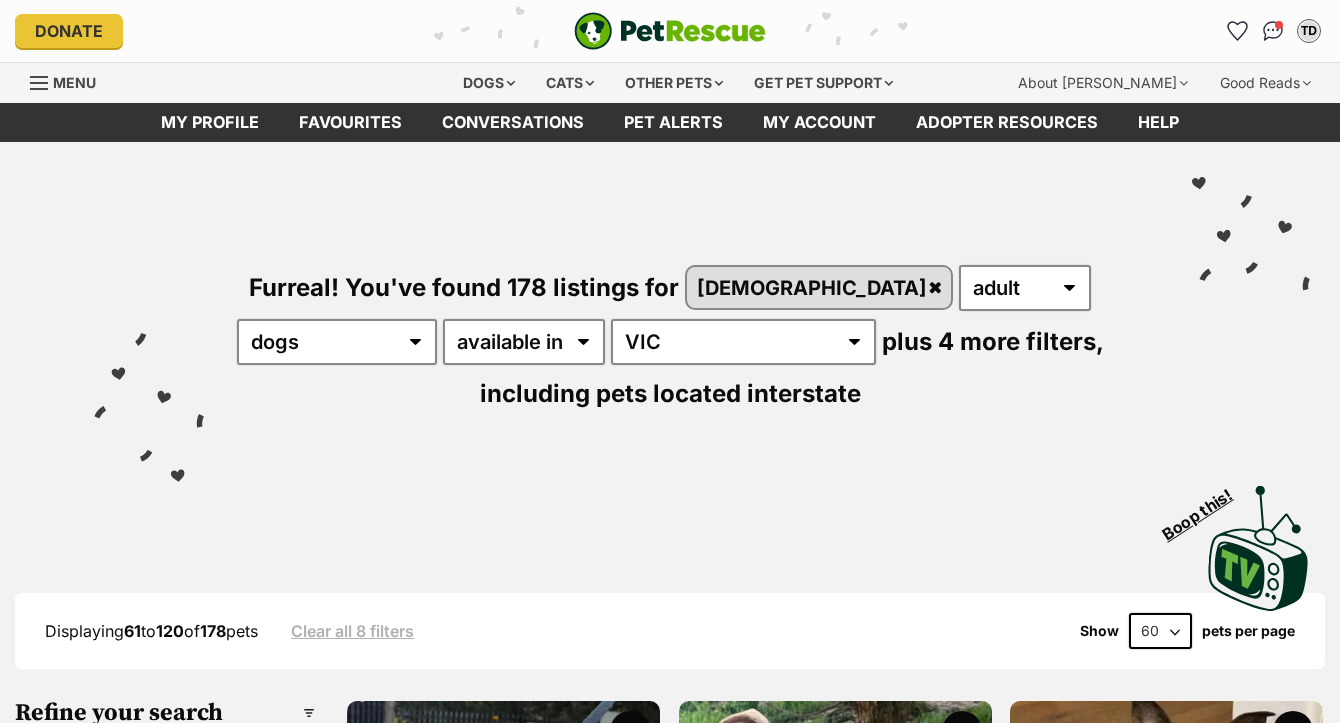 scroll, scrollTop: 437, scrollLeft: 0, axis: vertical 